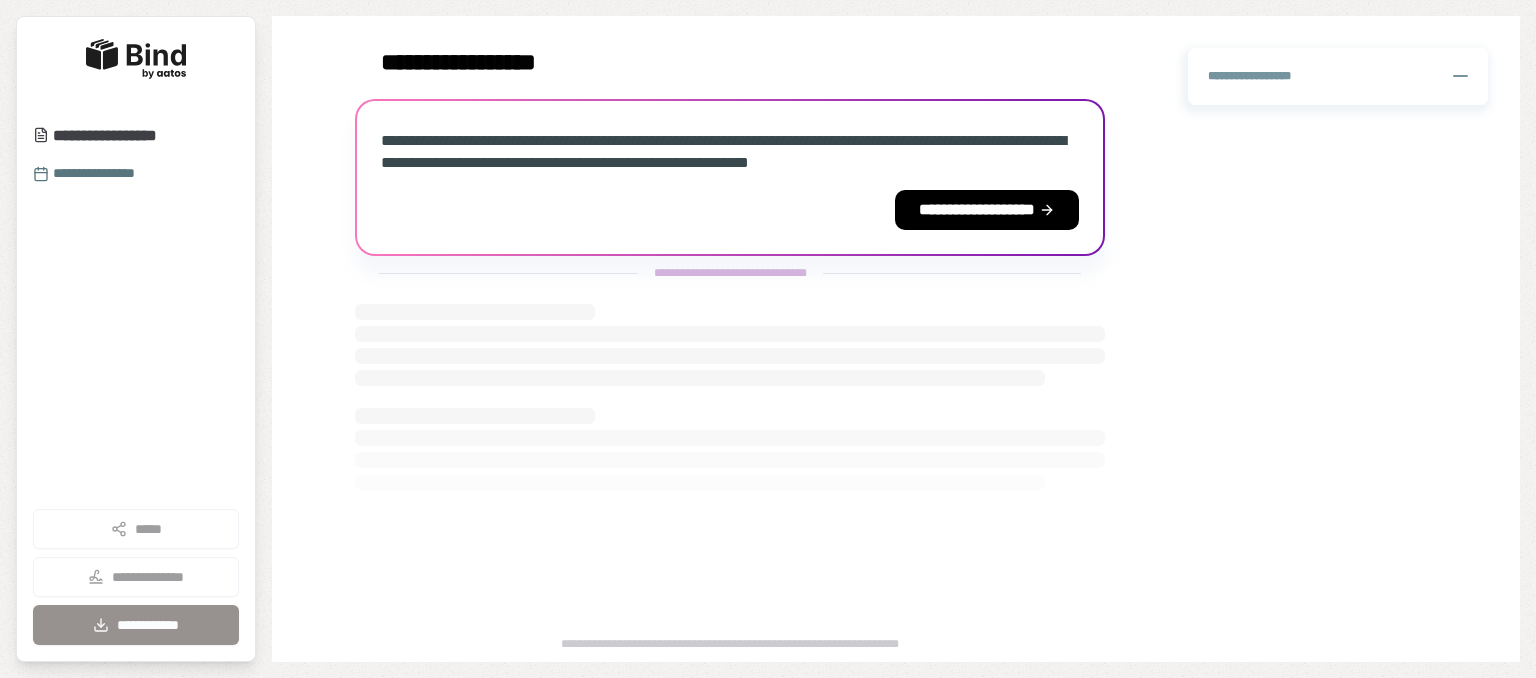 scroll, scrollTop: 0, scrollLeft: 0, axis: both 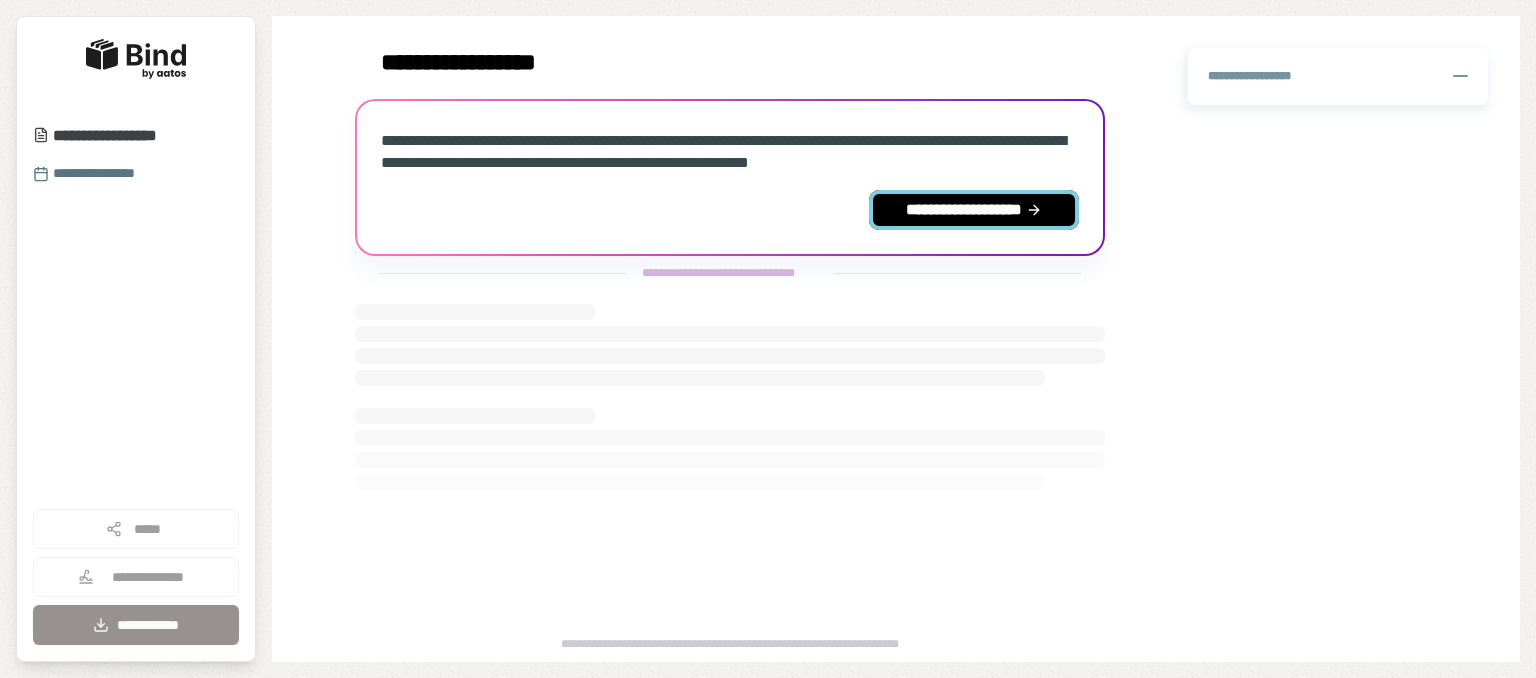 click on "**********" at bounding box center [974, 210] 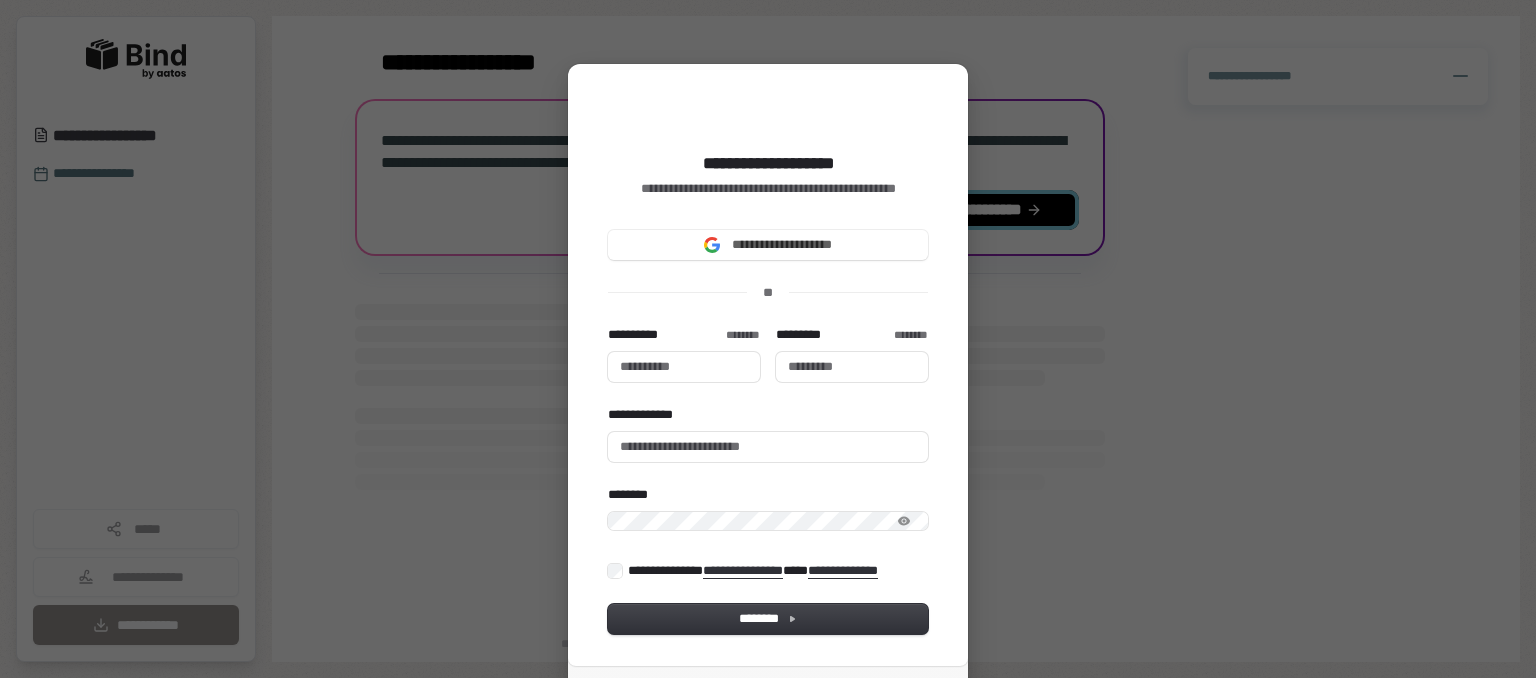 type 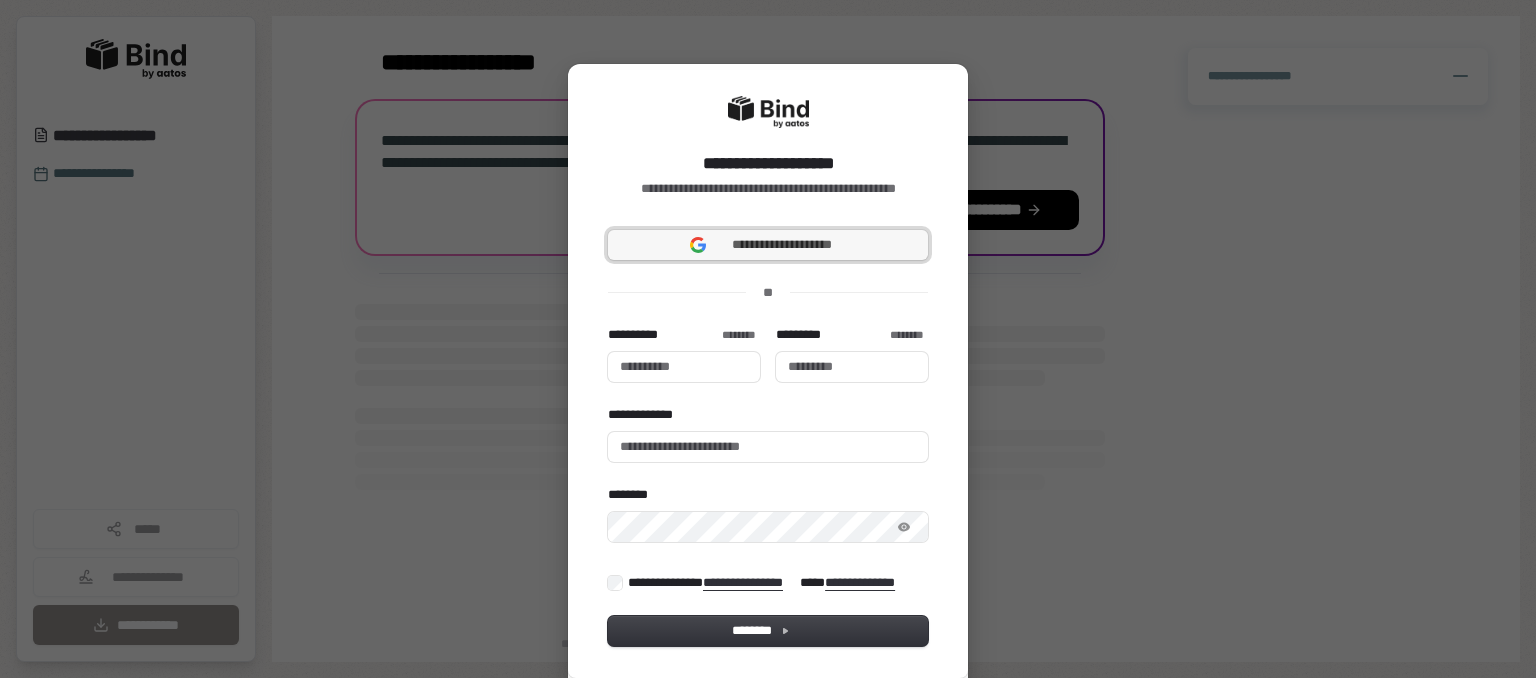 click on "**********" at bounding box center (782, 245) 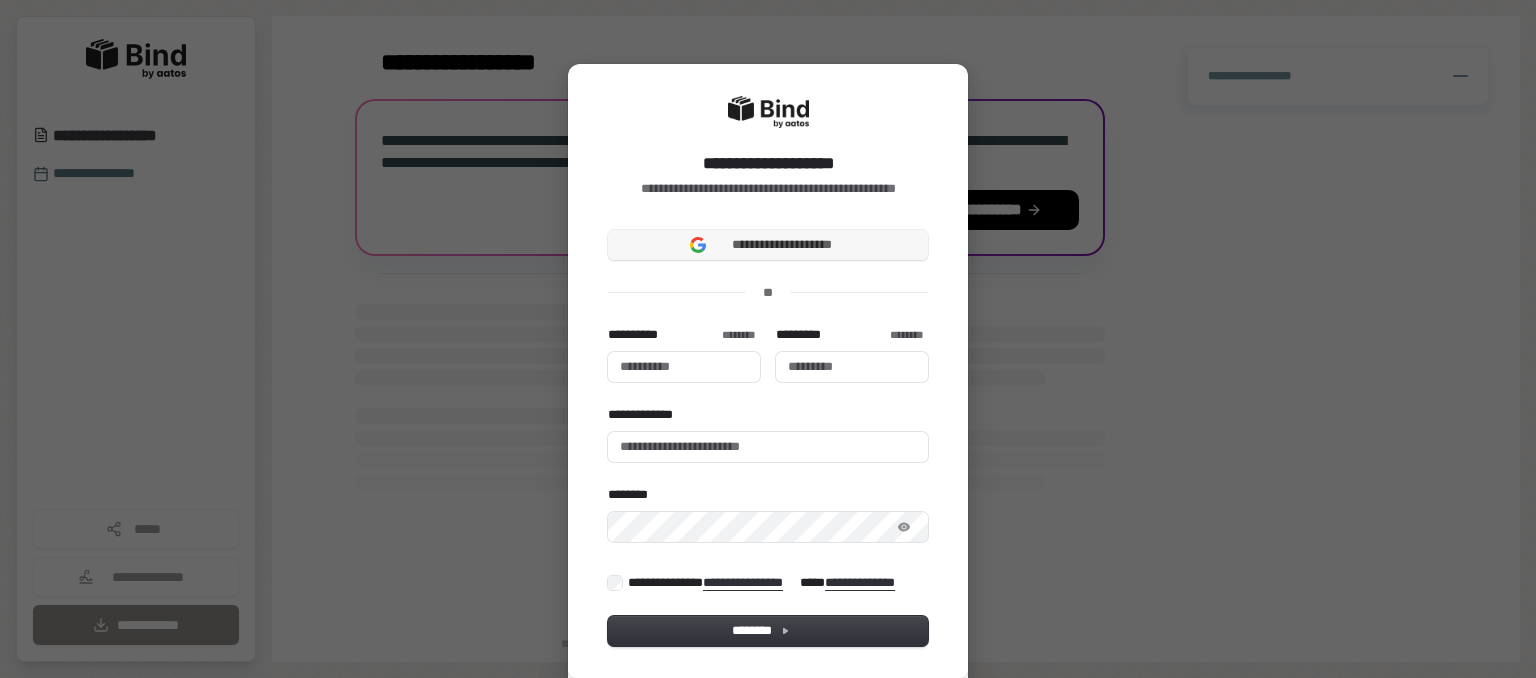 type 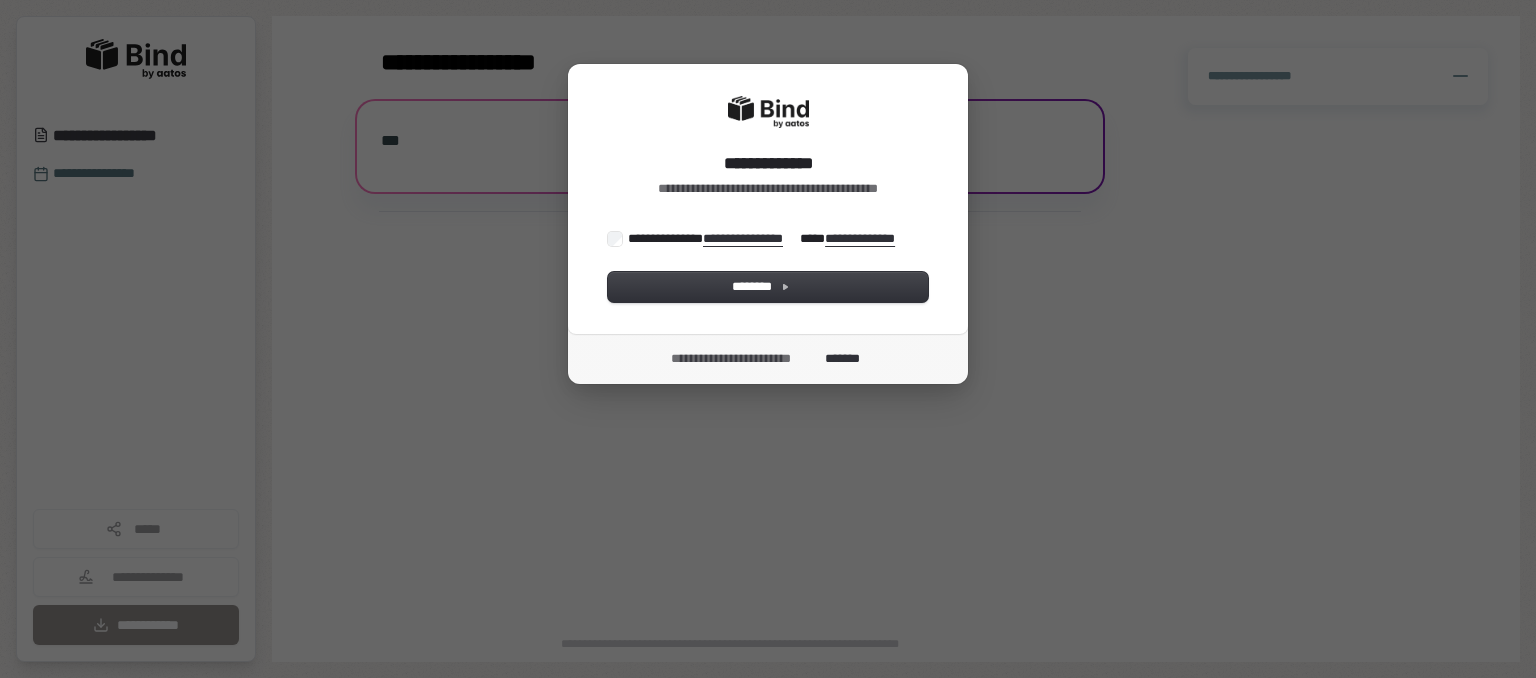scroll, scrollTop: 0, scrollLeft: 0, axis: both 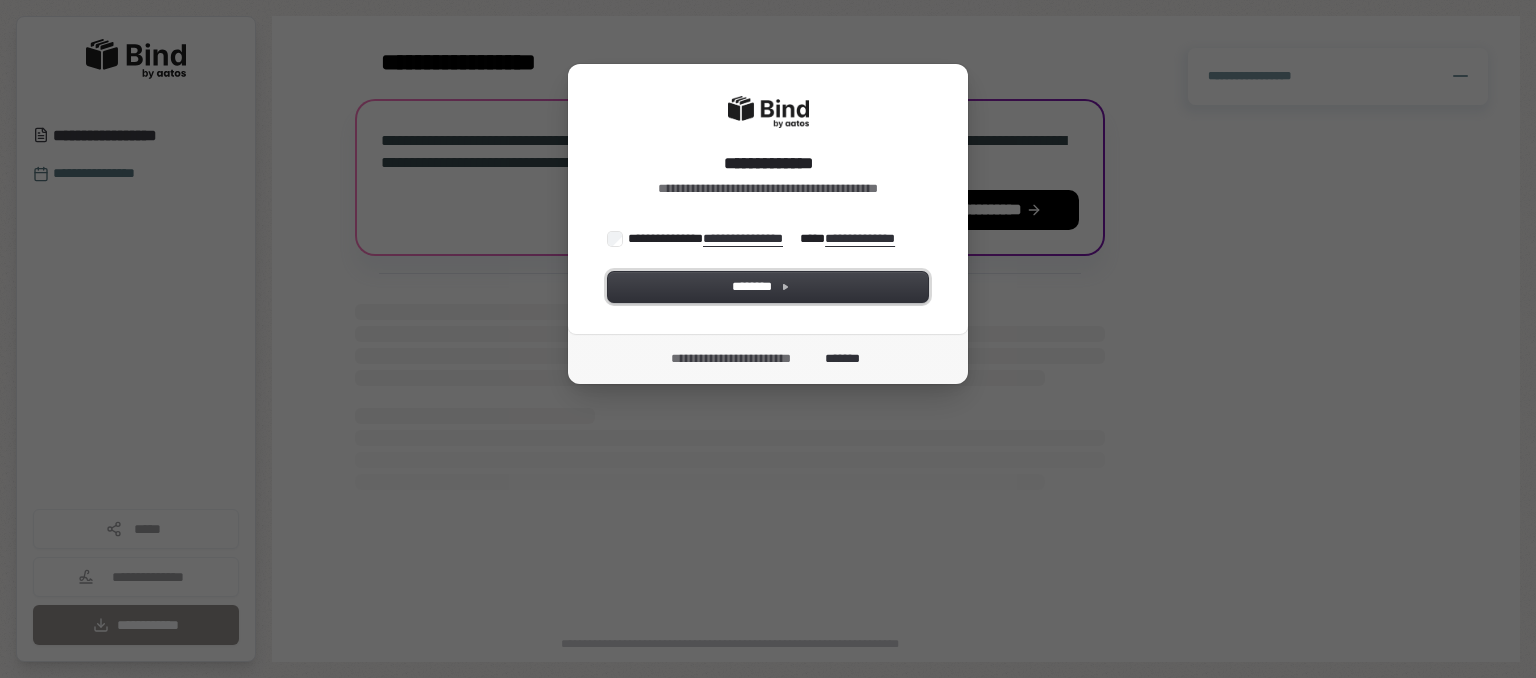 click on "********" at bounding box center [768, 287] 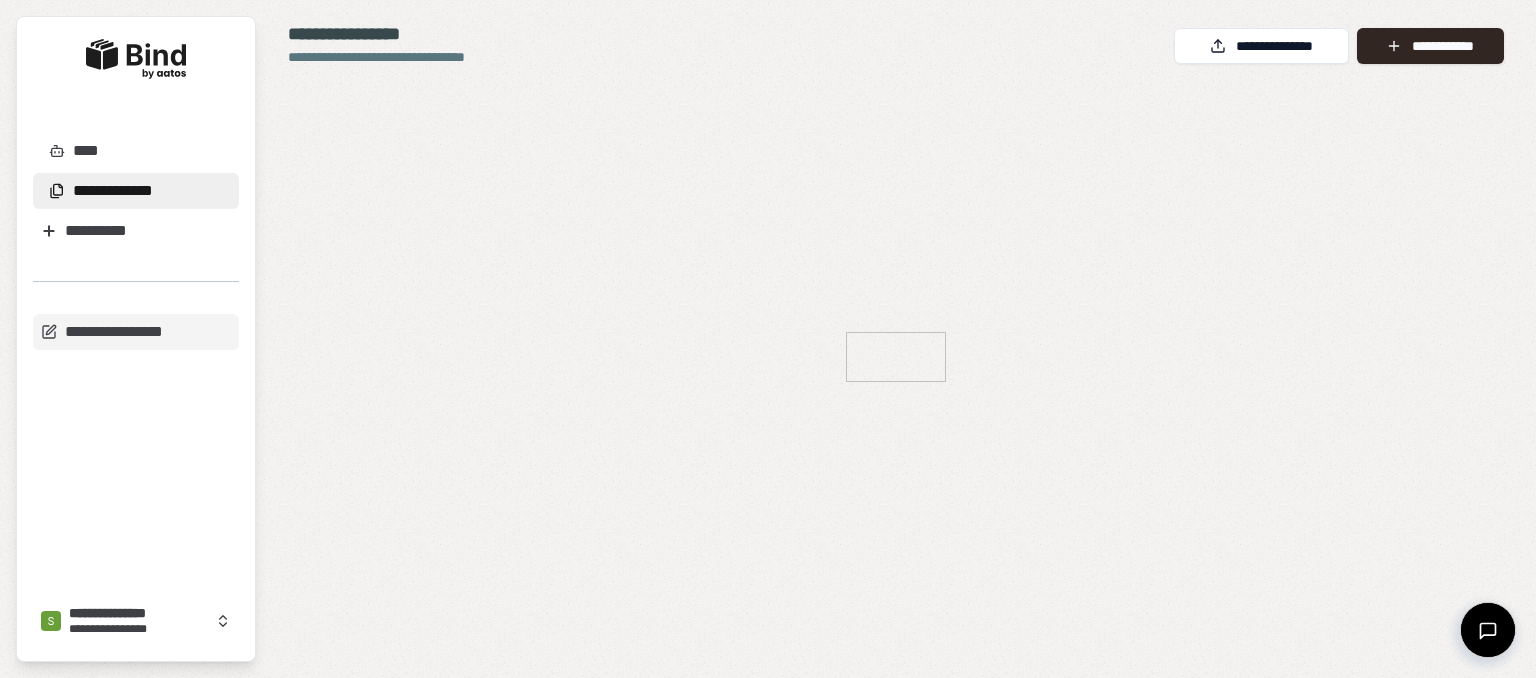 scroll, scrollTop: 0, scrollLeft: 0, axis: both 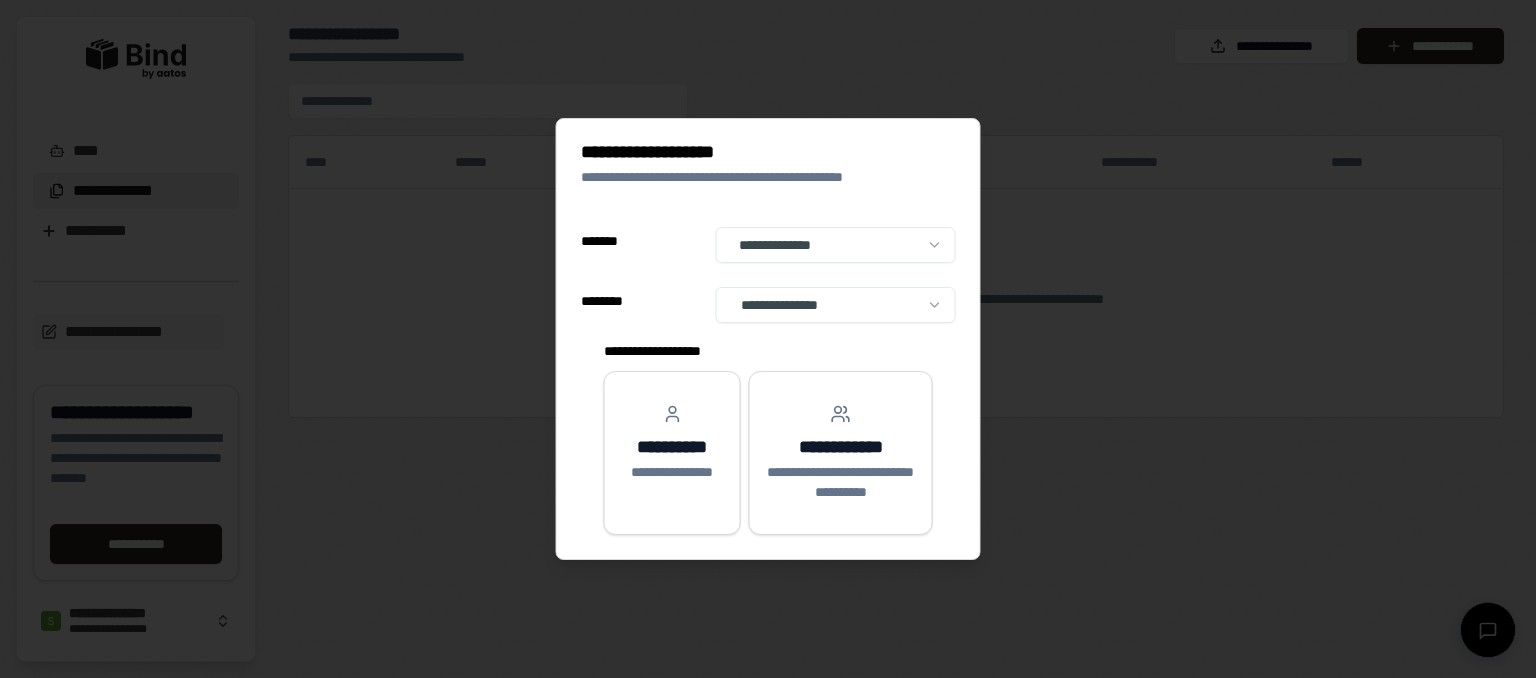 select on "**" 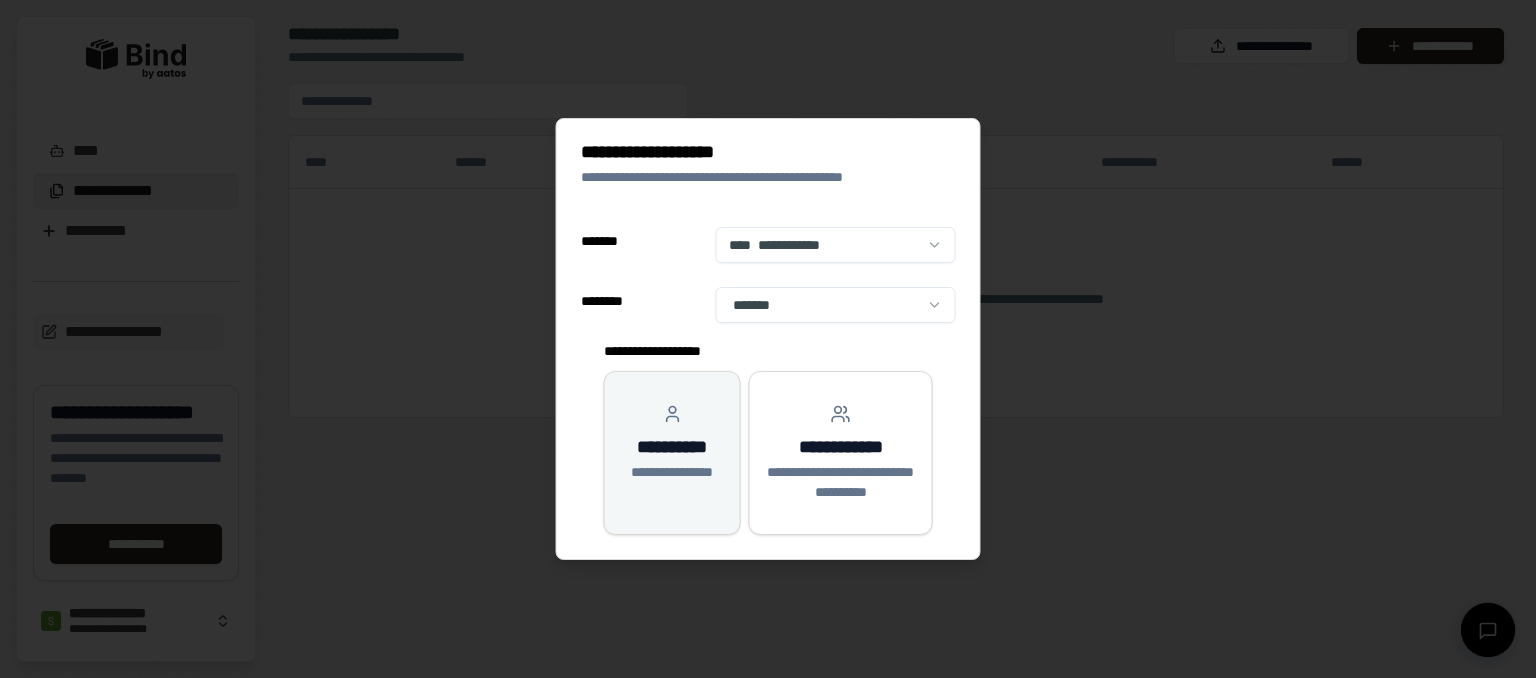 click on "**********" at bounding box center (672, 447) 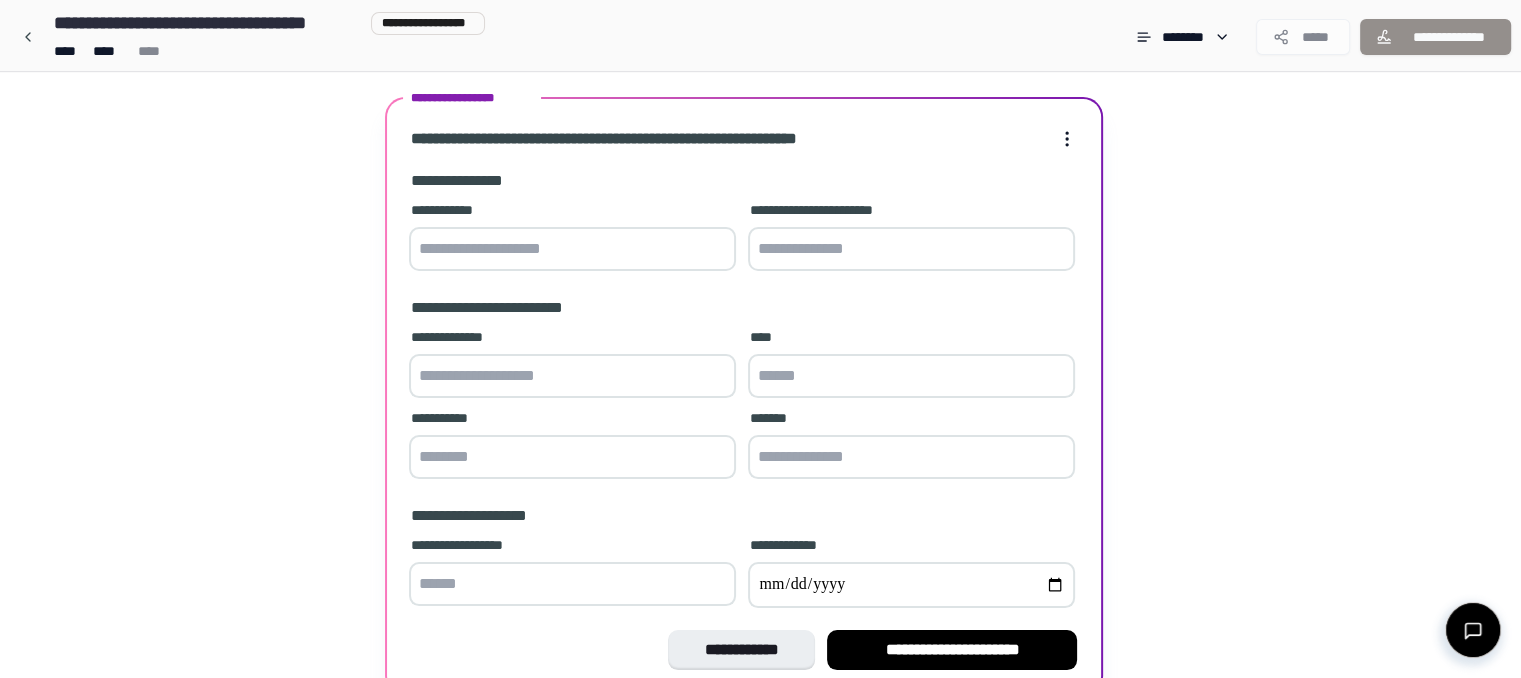 scroll, scrollTop: 53, scrollLeft: 0, axis: vertical 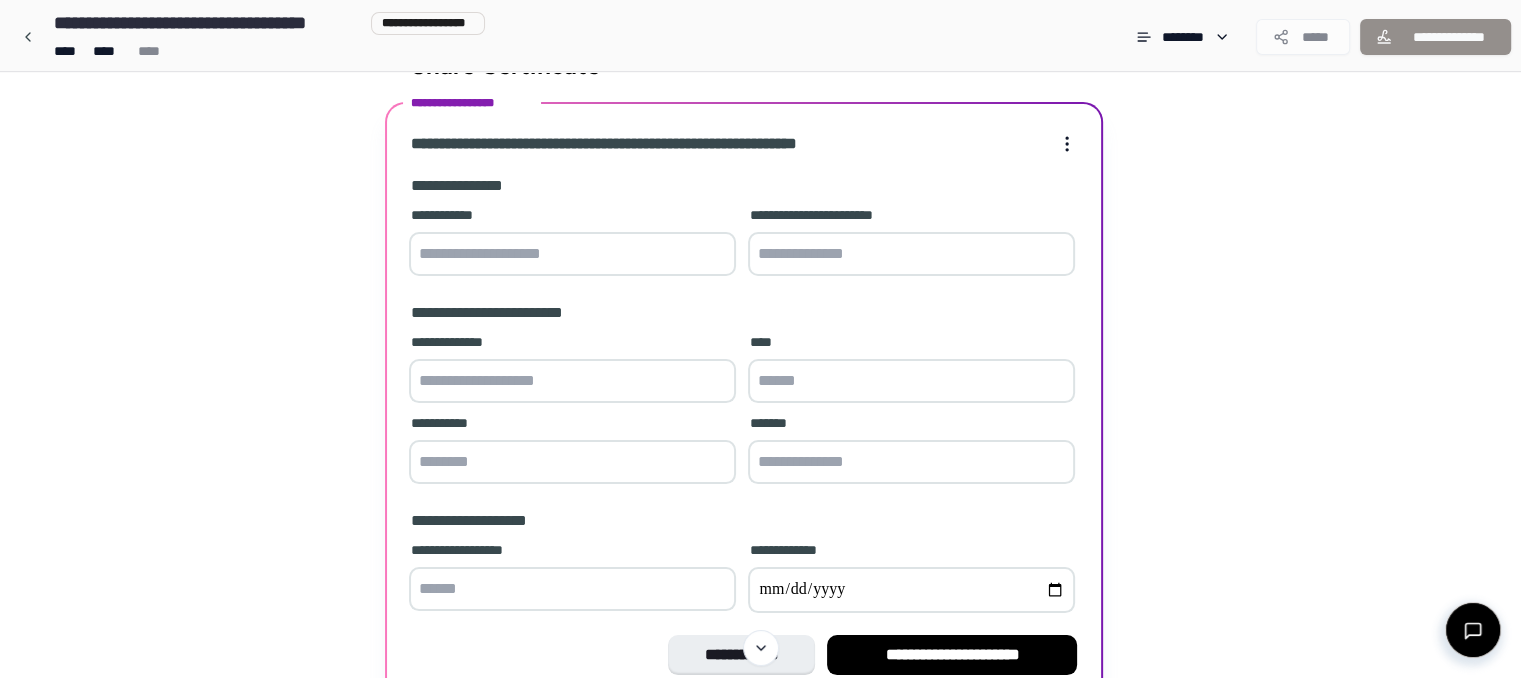 click at bounding box center (572, 254) 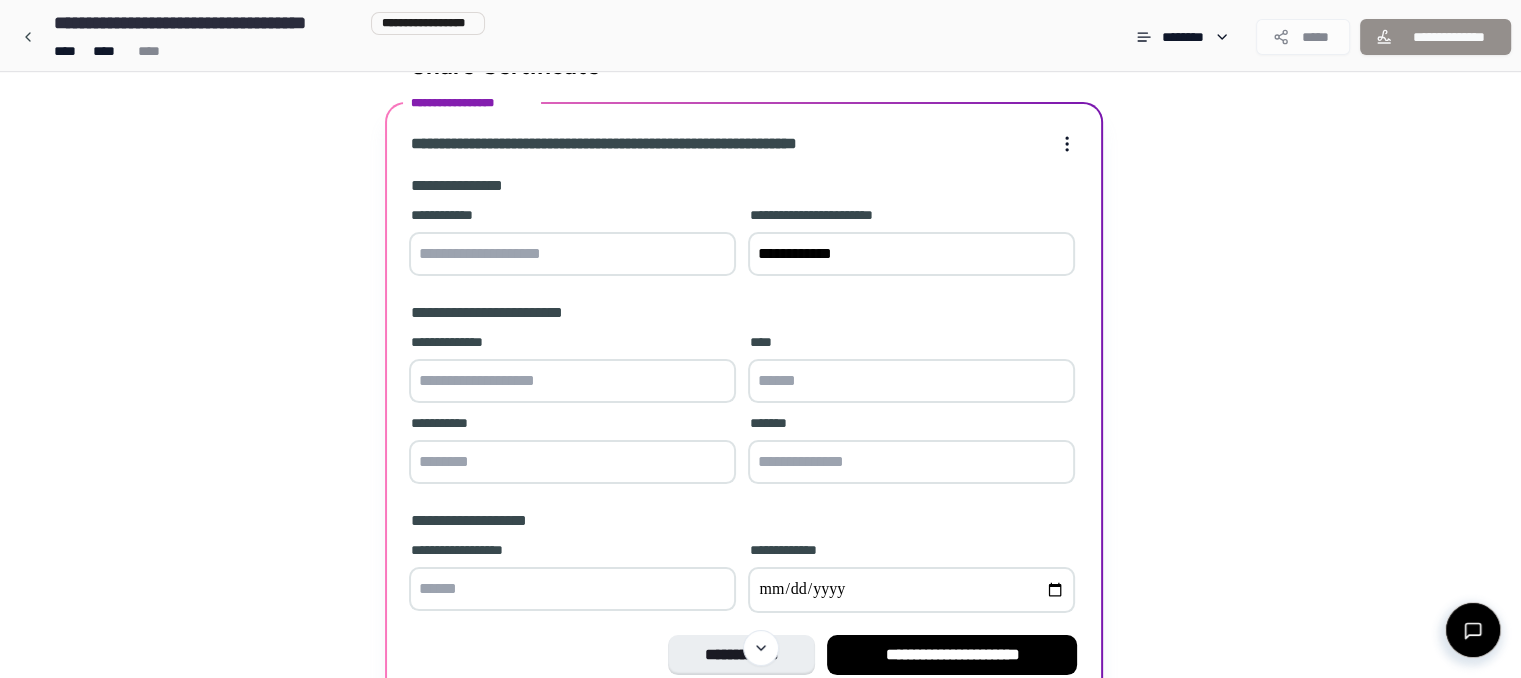 type on "**********" 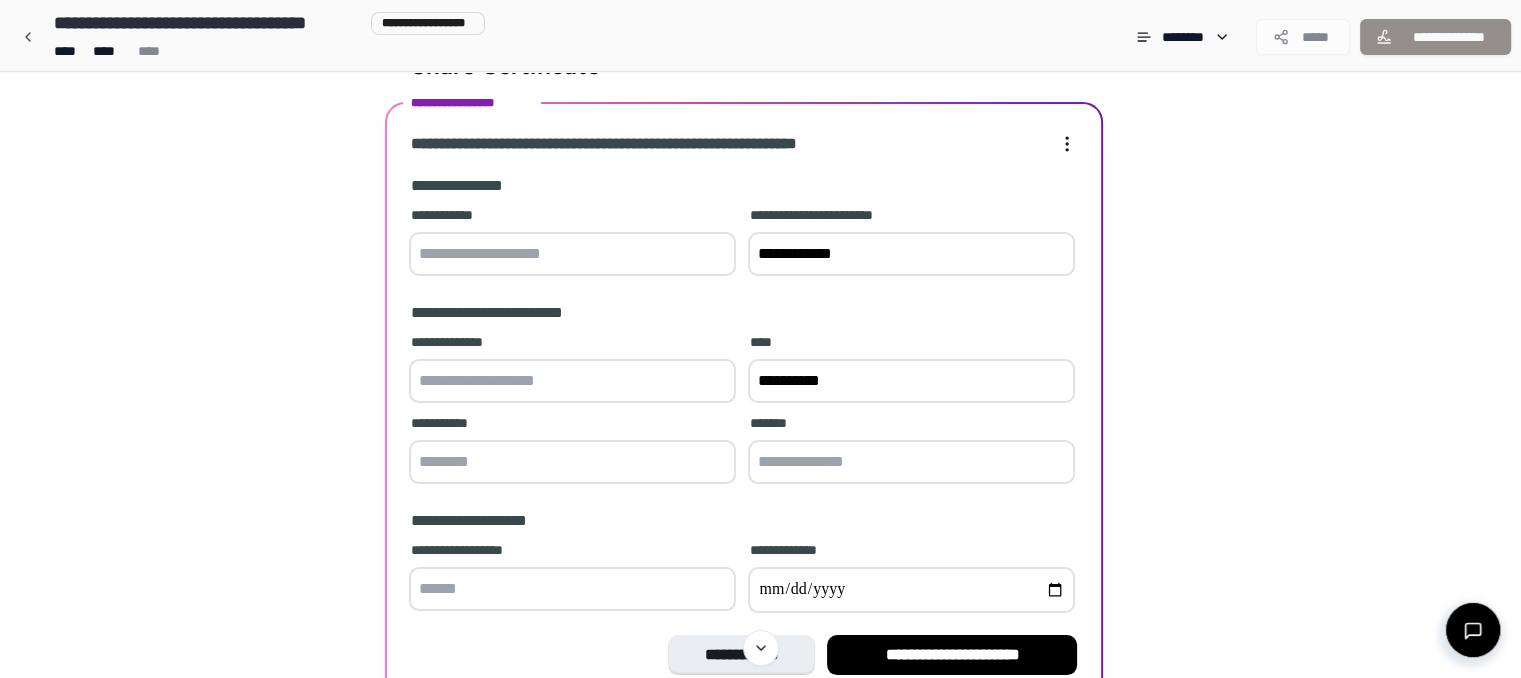 type on "****" 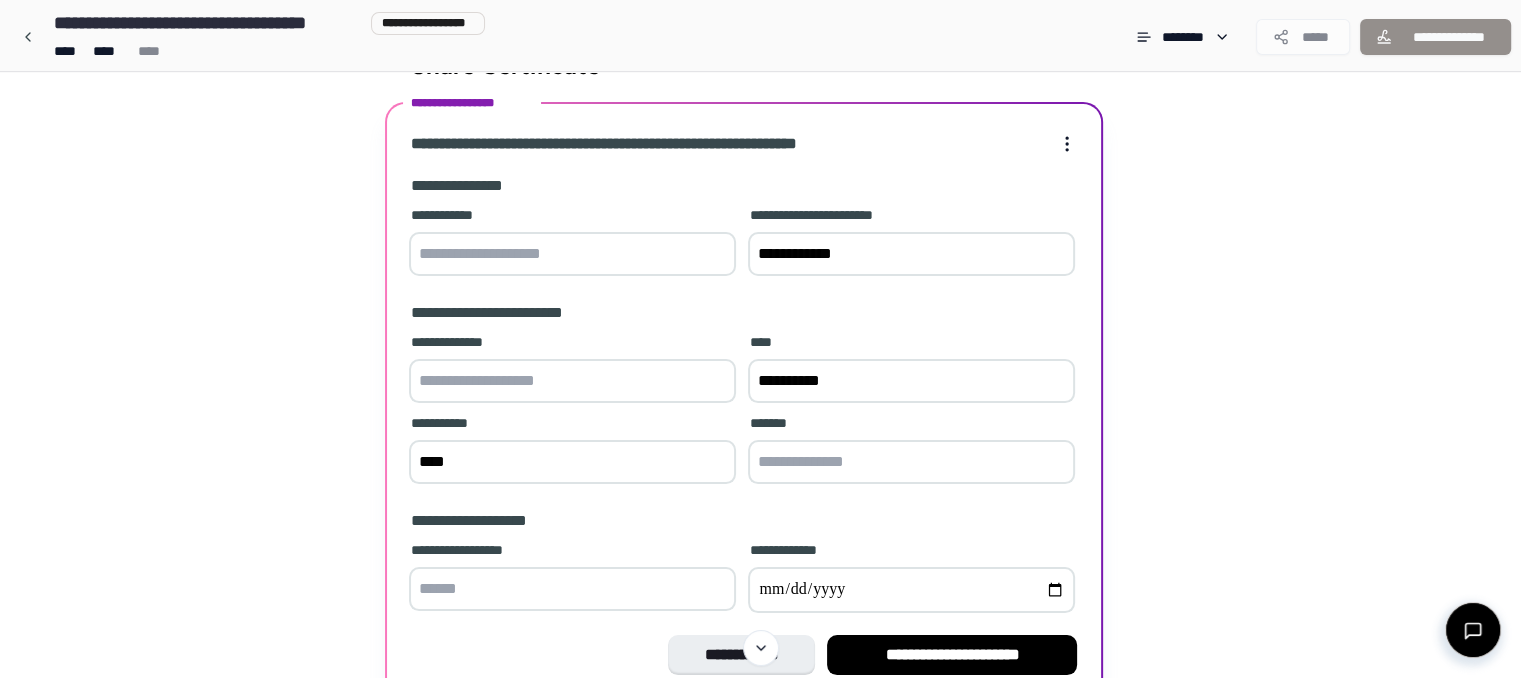type on "**********" 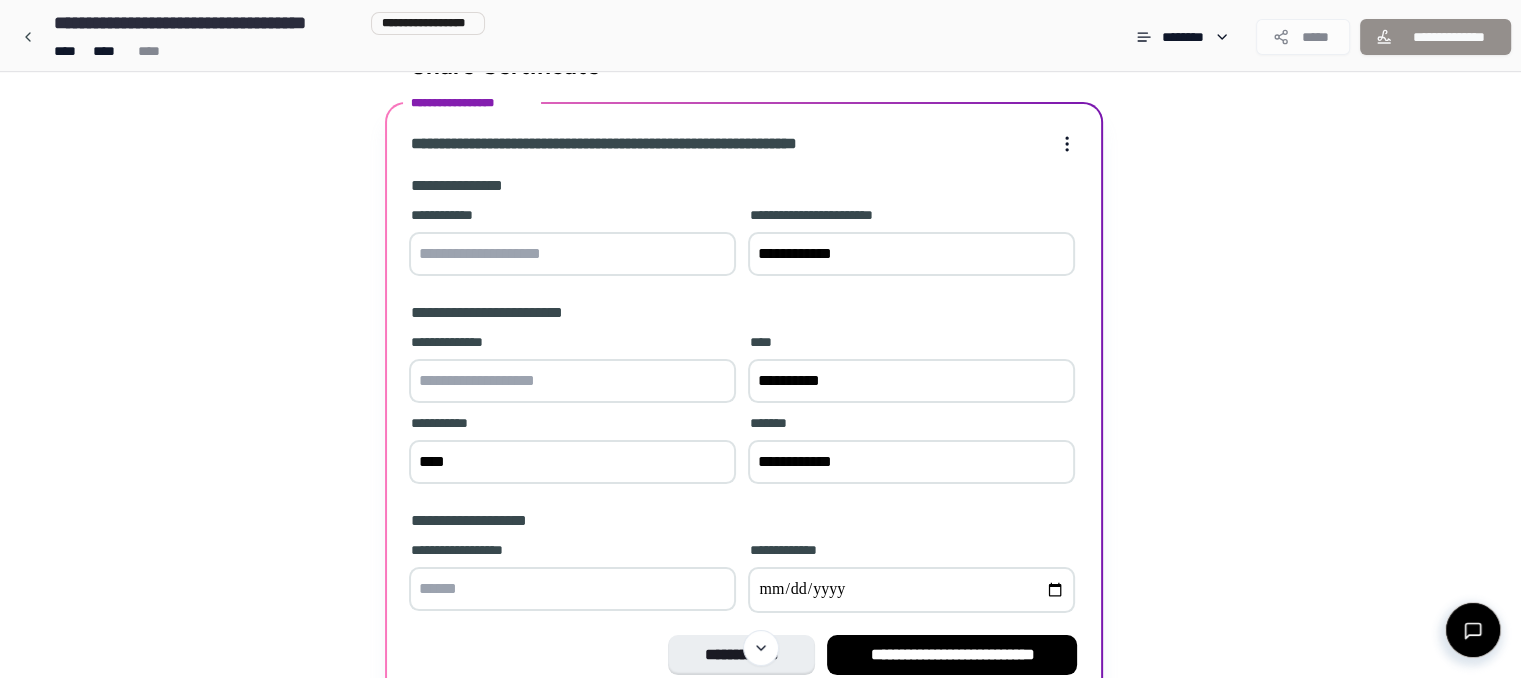 click at bounding box center [572, 381] 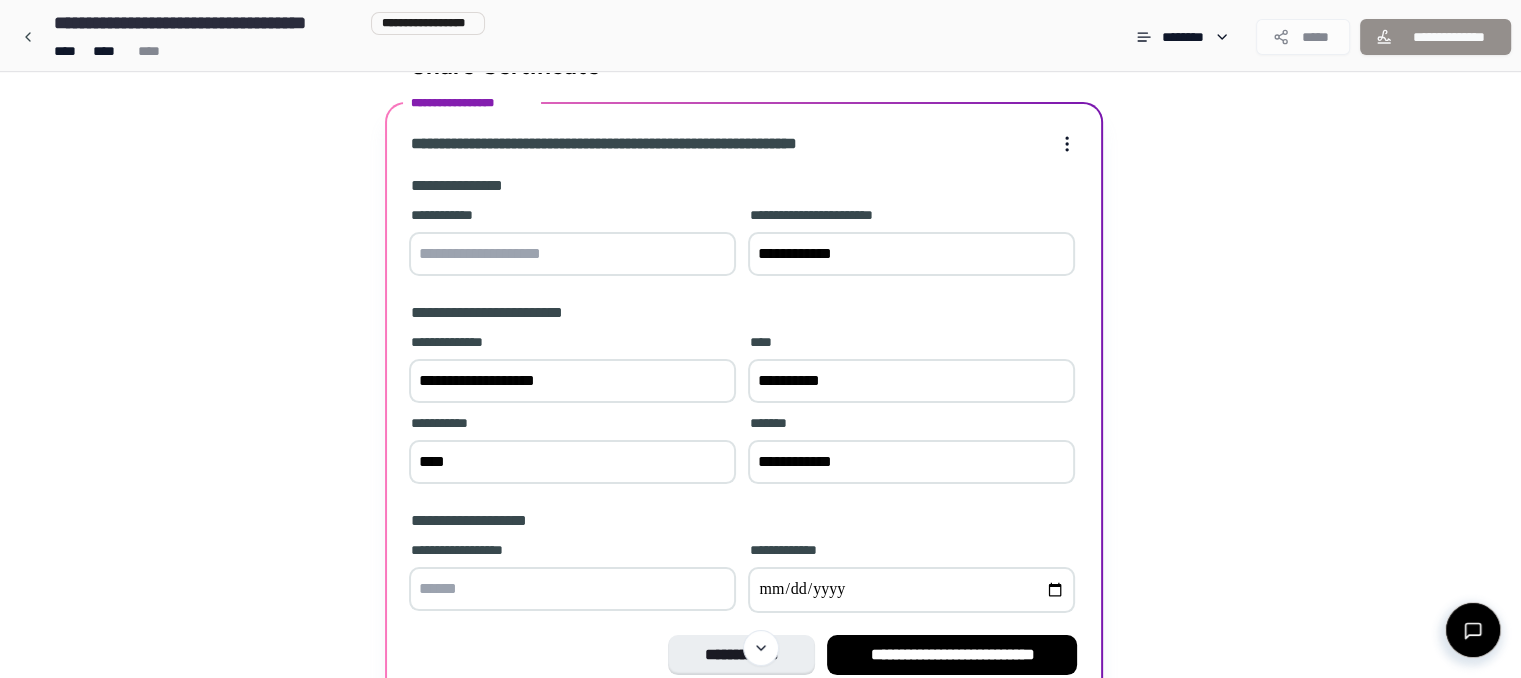 type on "**********" 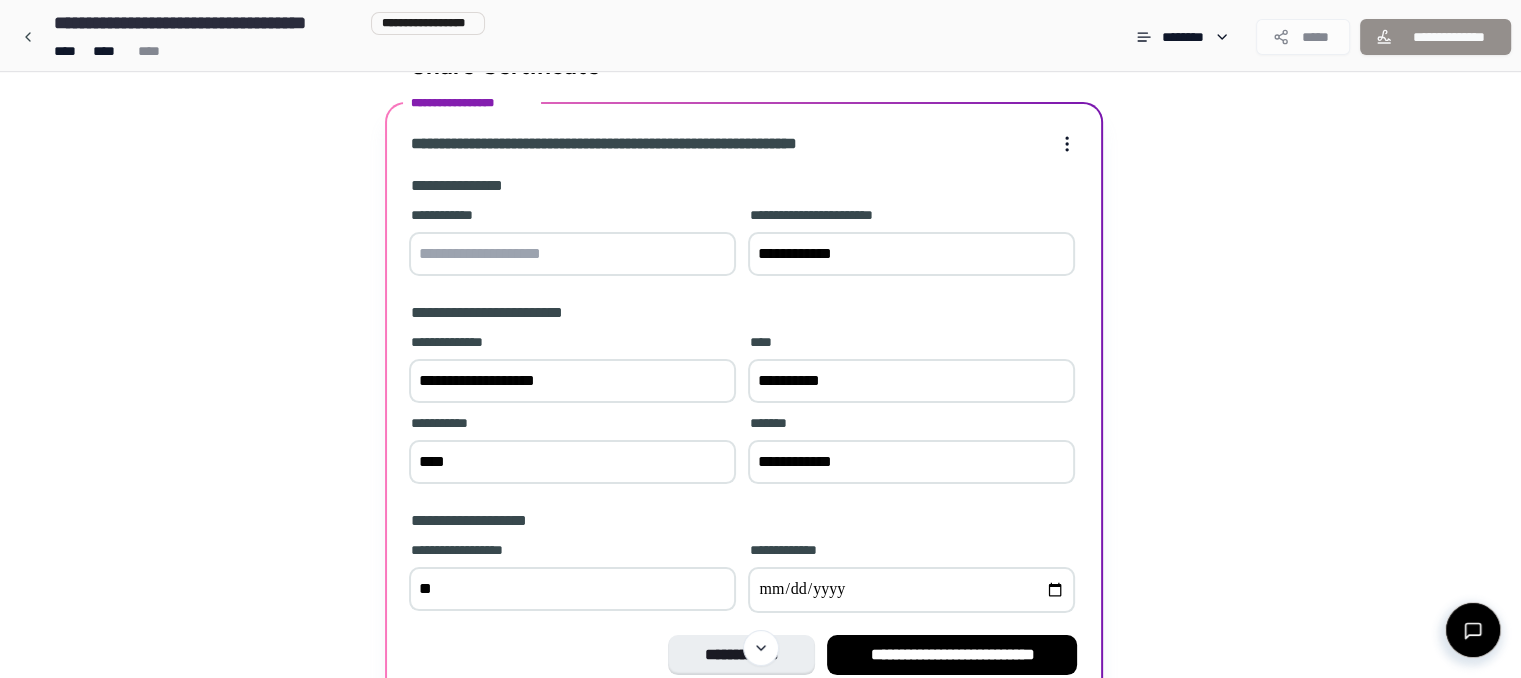 type on "**" 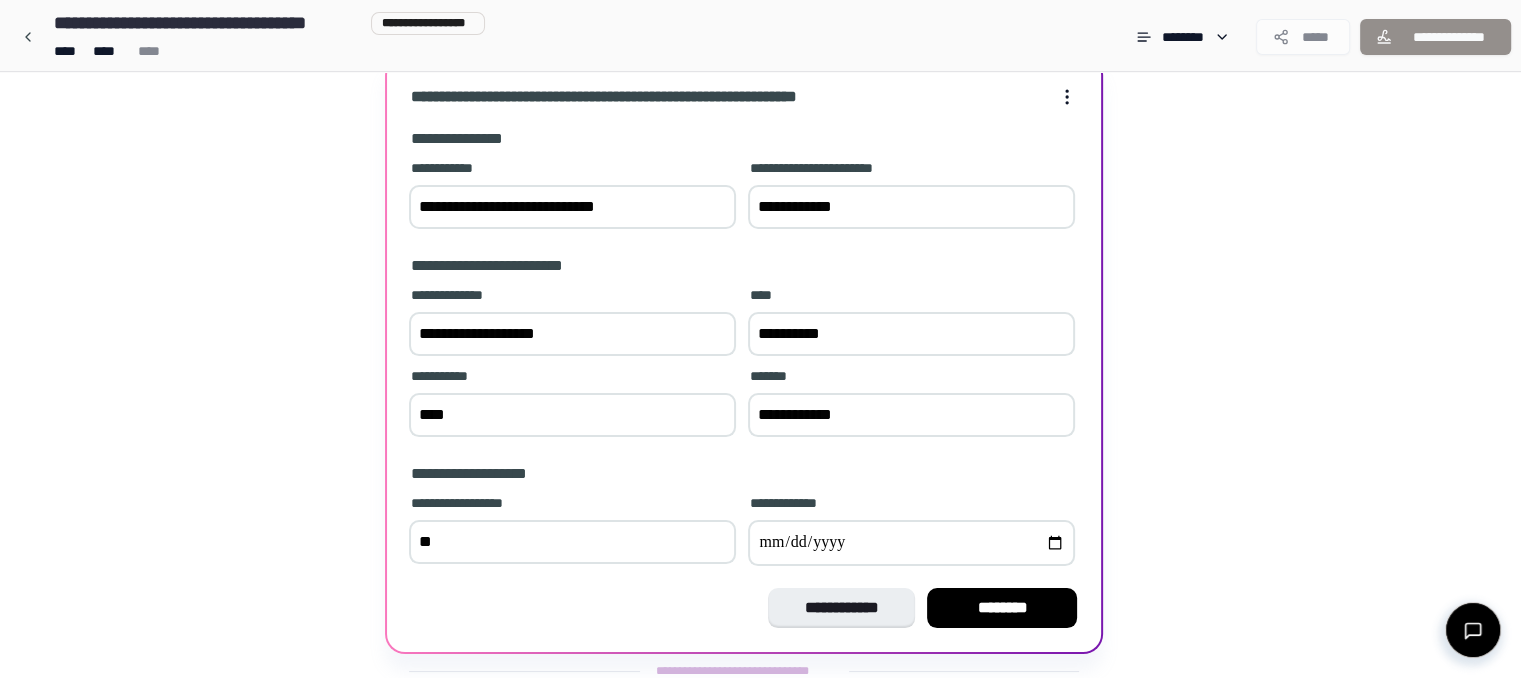 scroll, scrollTop: 153, scrollLeft: 0, axis: vertical 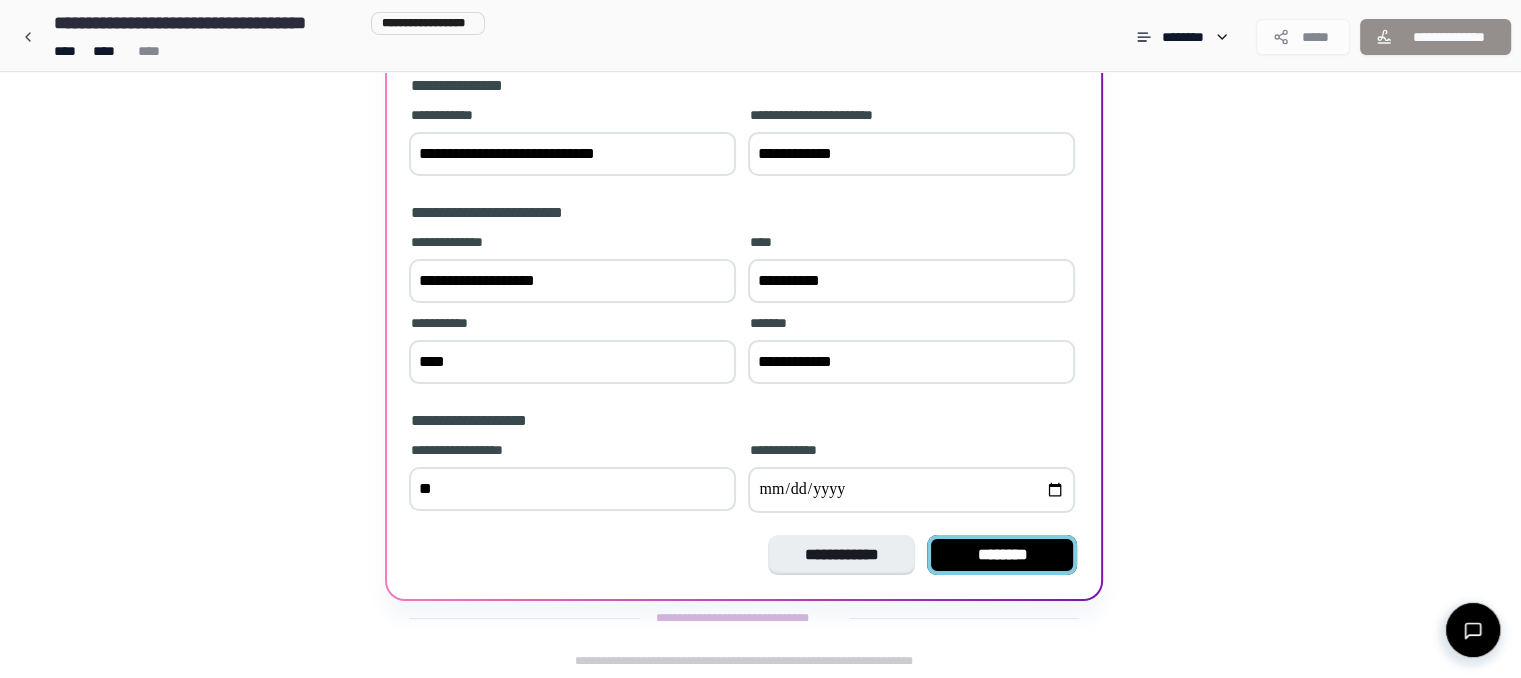 type on "**********" 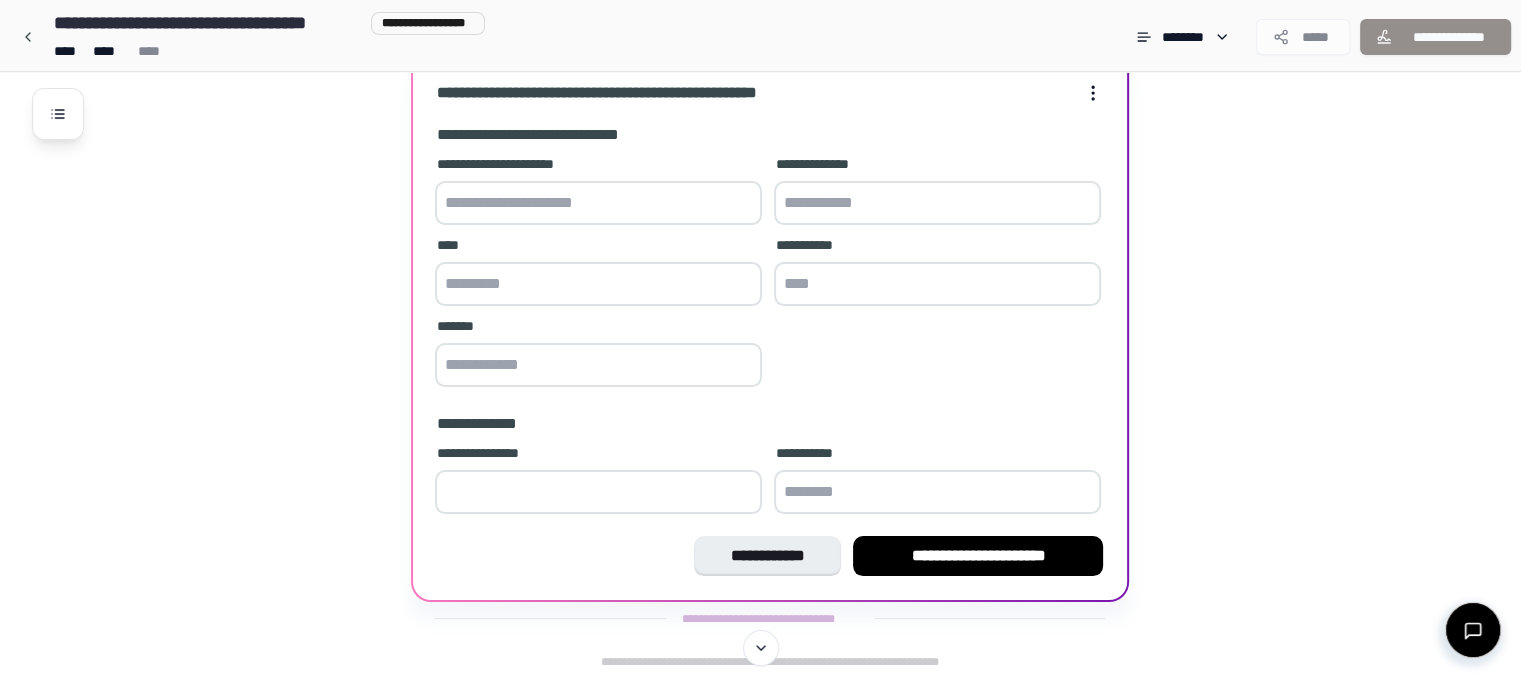 scroll, scrollTop: 214, scrollLeft: 0, axis: vertical 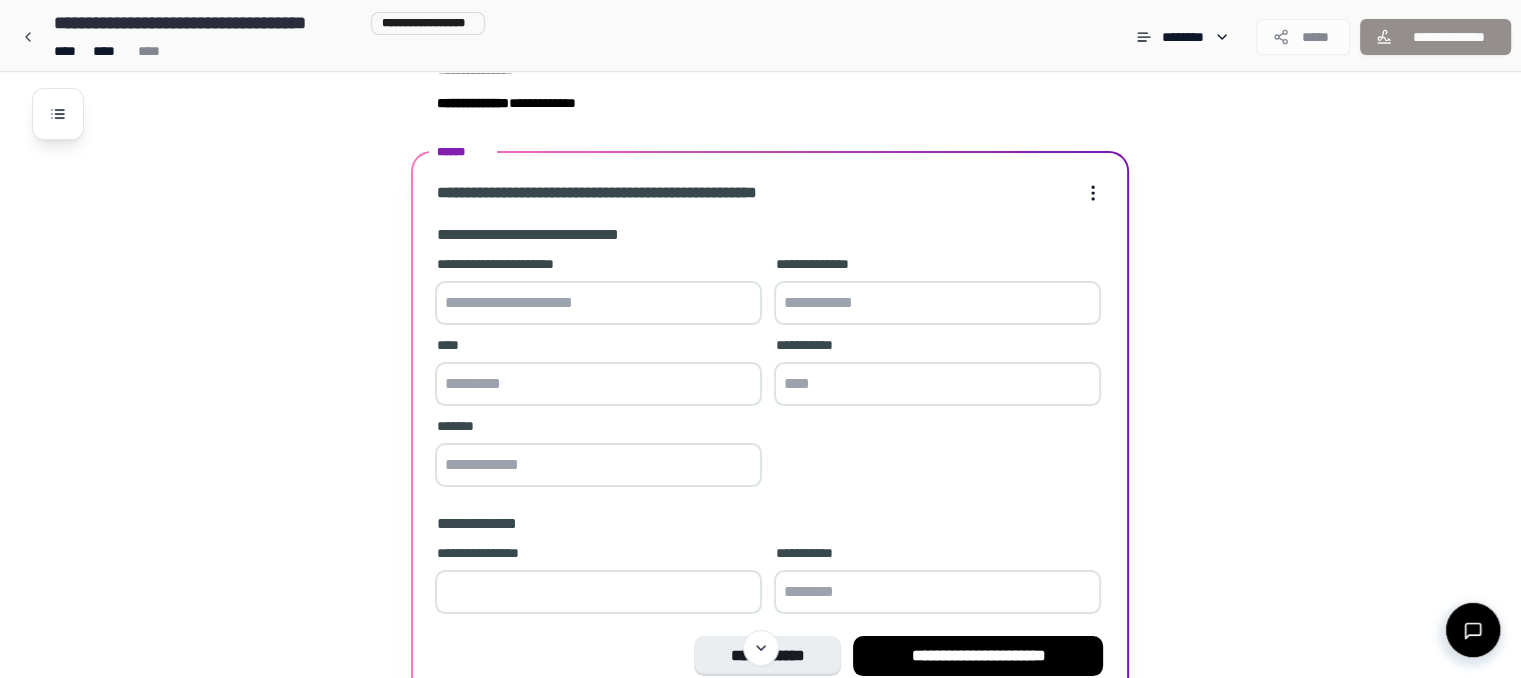 click at bounding box center [598, 303] 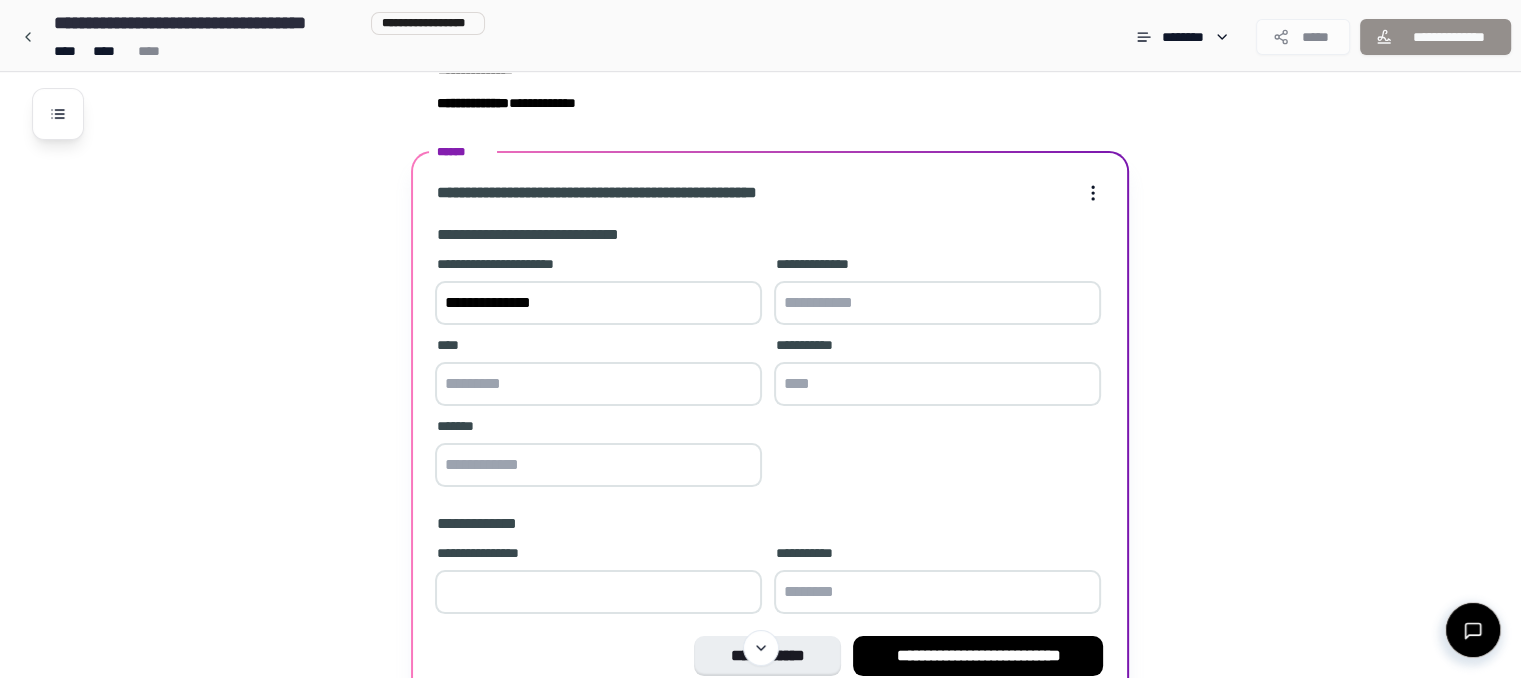type on "**********" 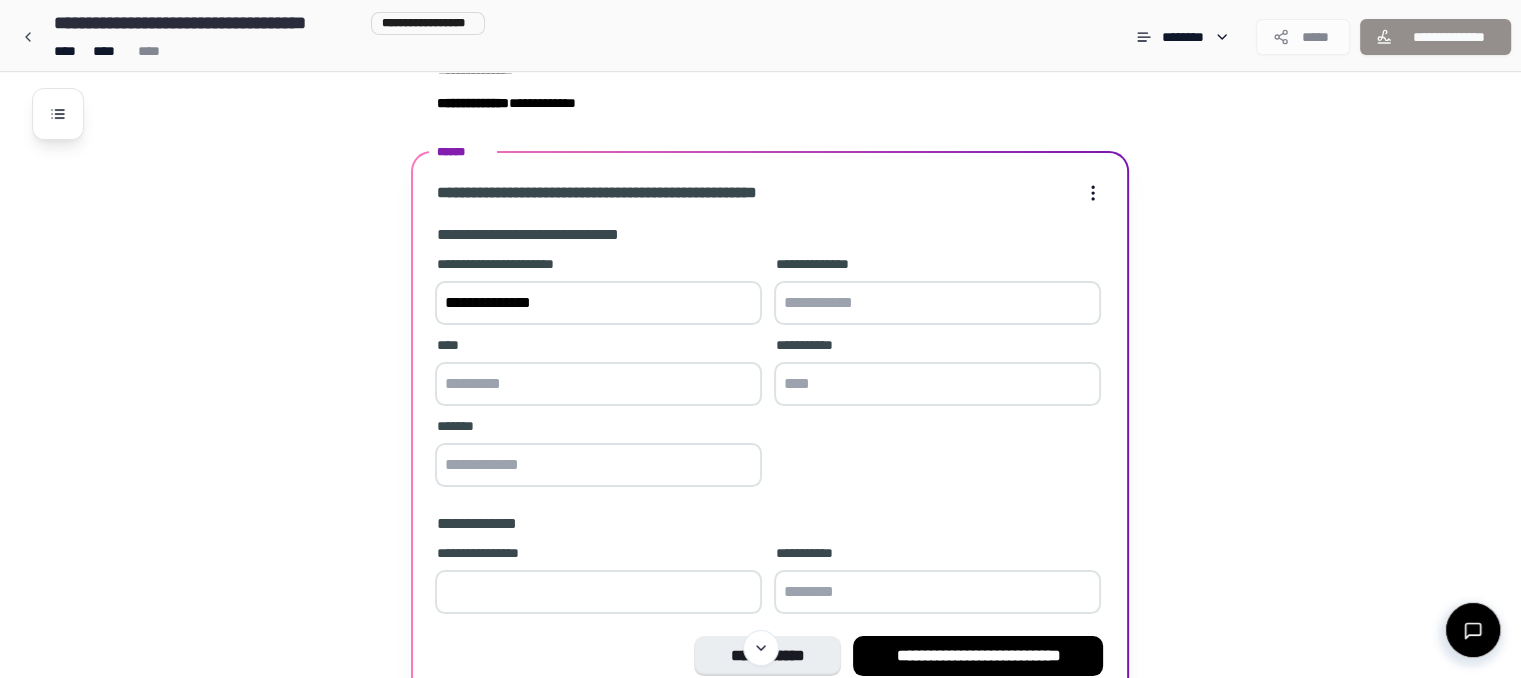 click at bounding box center [598, 384] 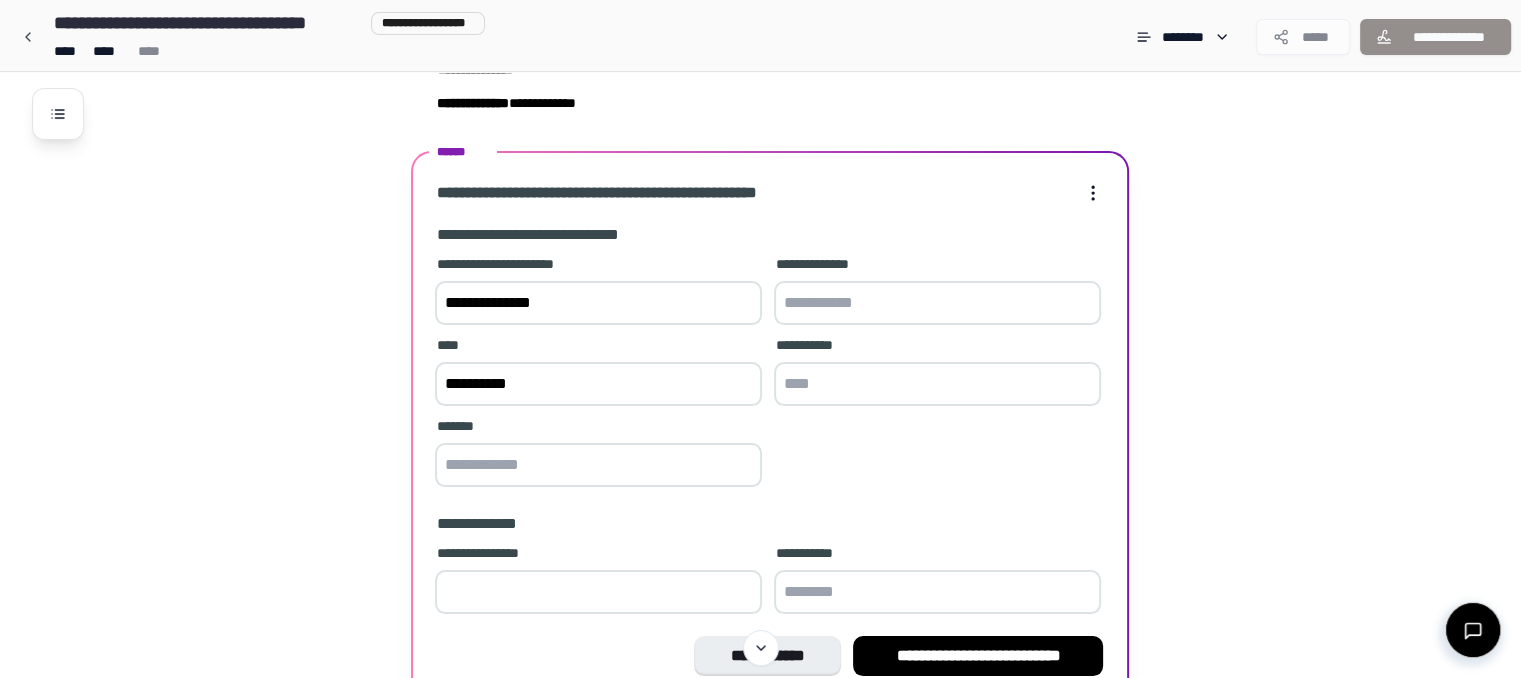 type on "**********" 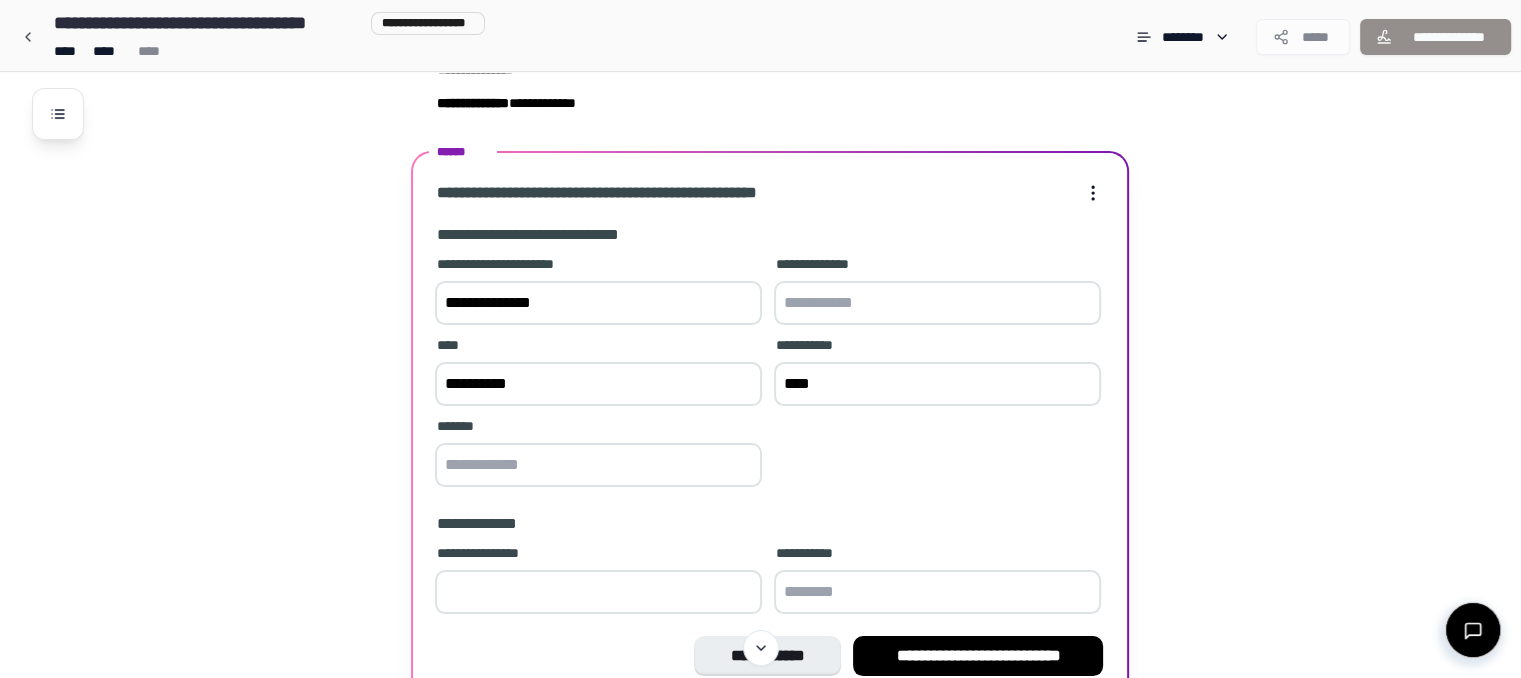 type on "****" 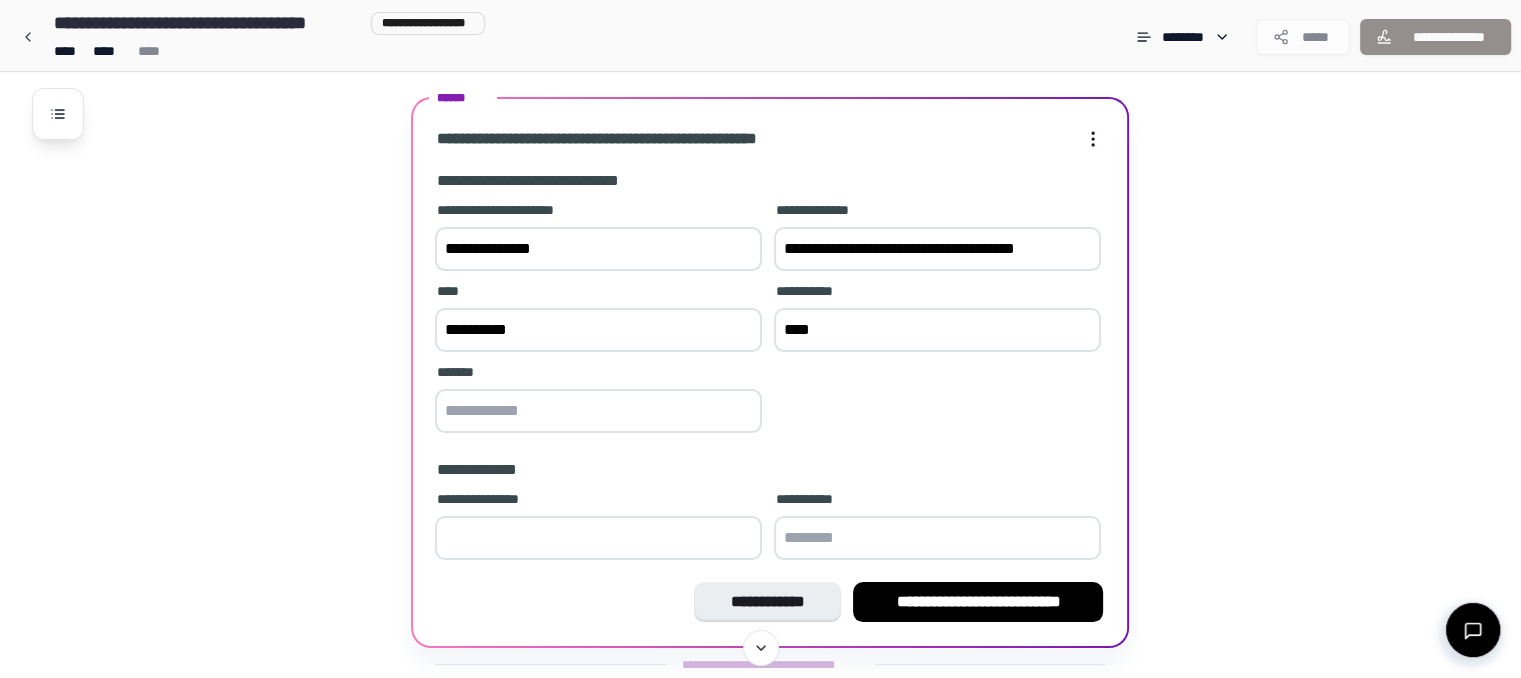 scroll, scrollTop: 314, scrollLeft: 0, axis: vertical 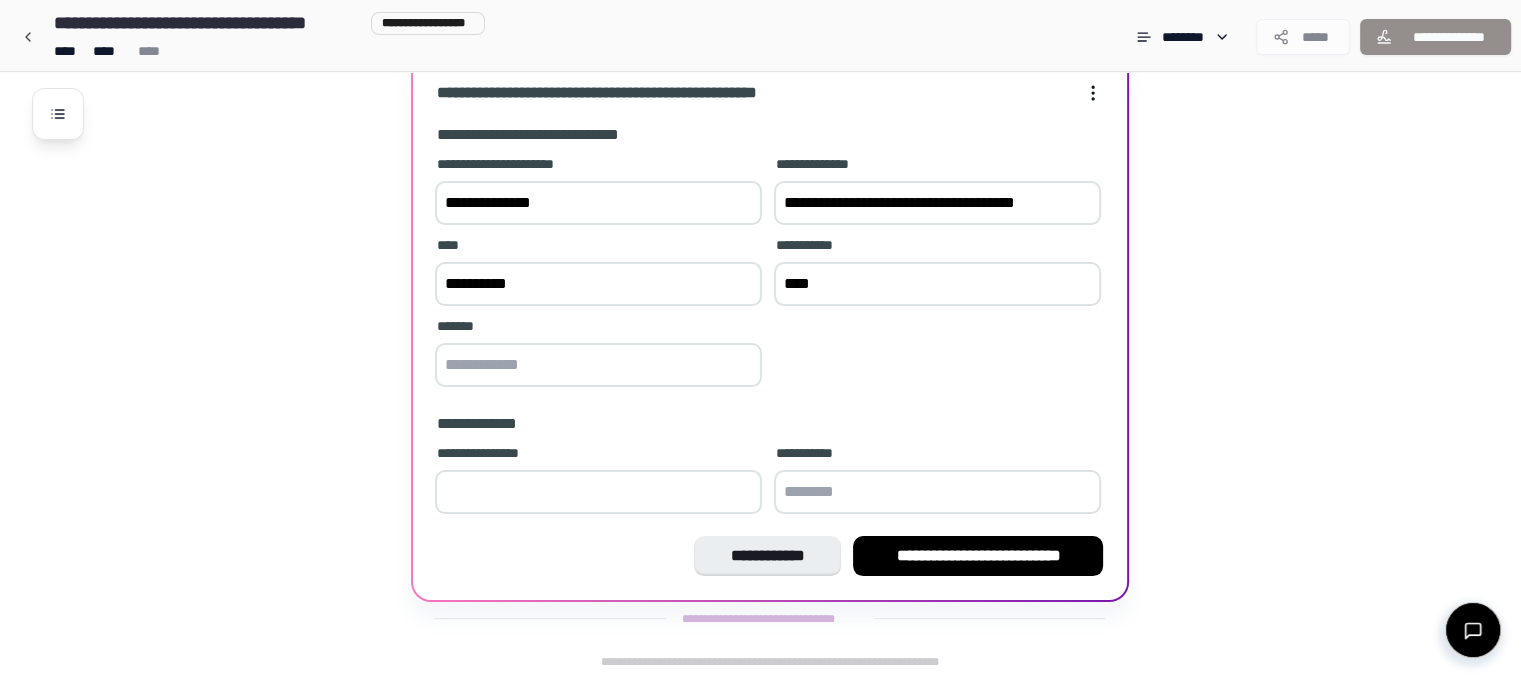 type on "**********" 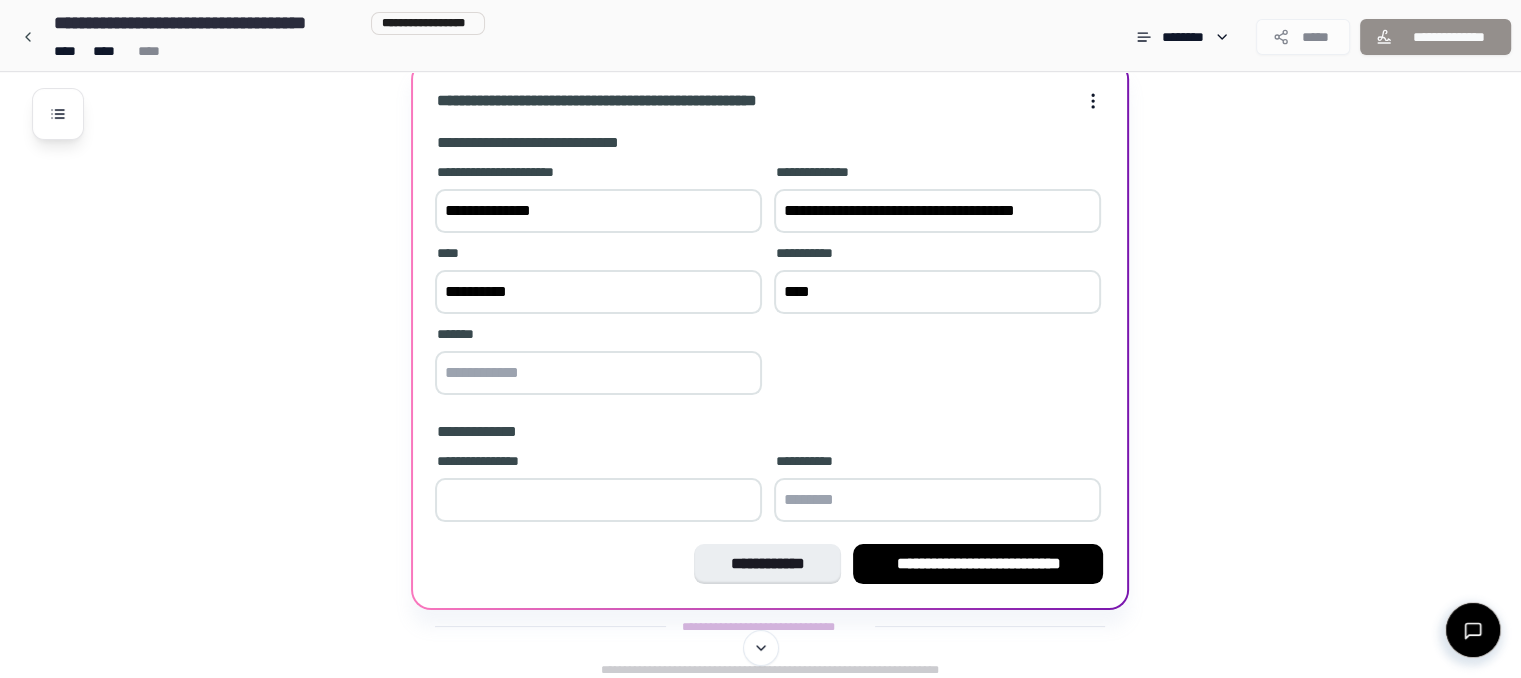 scroll, scrollTop: 314, scrollLeft: 0, axis: vertical 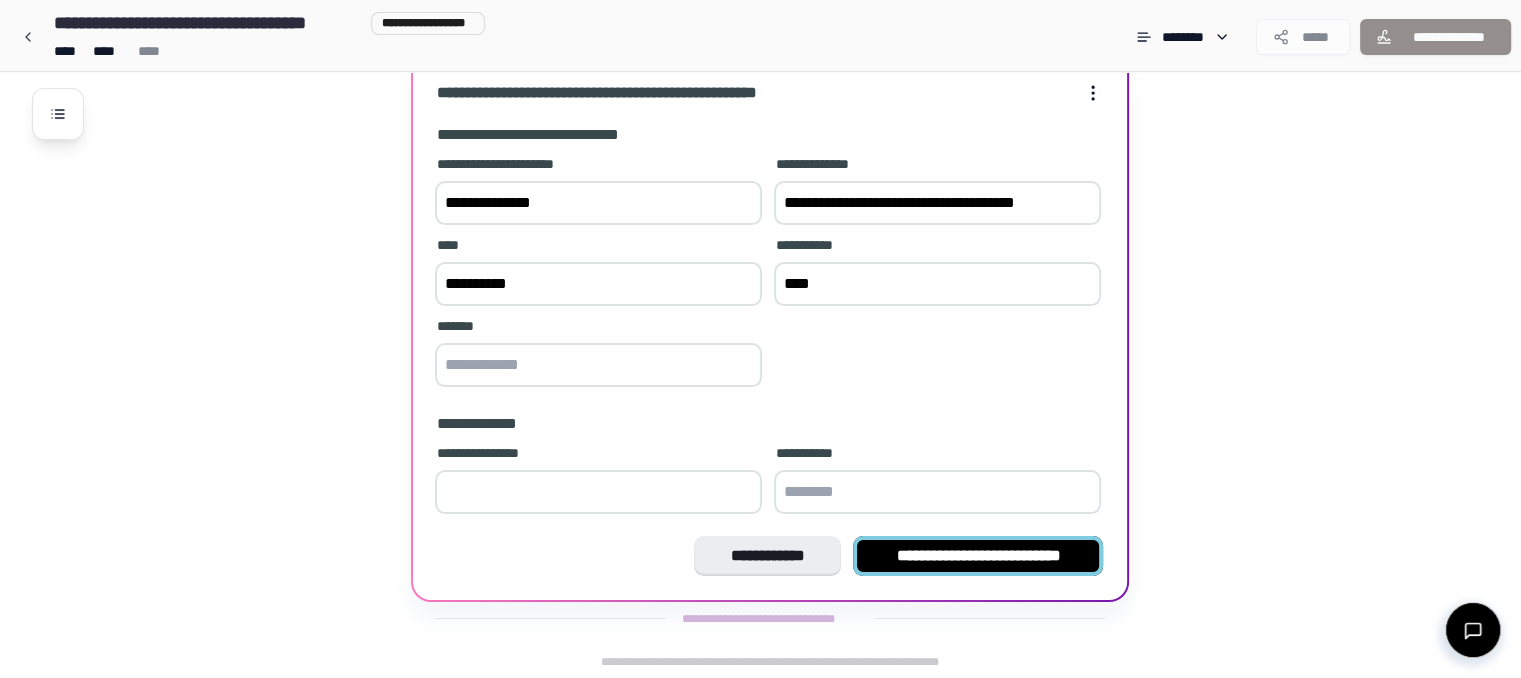 type on "***" 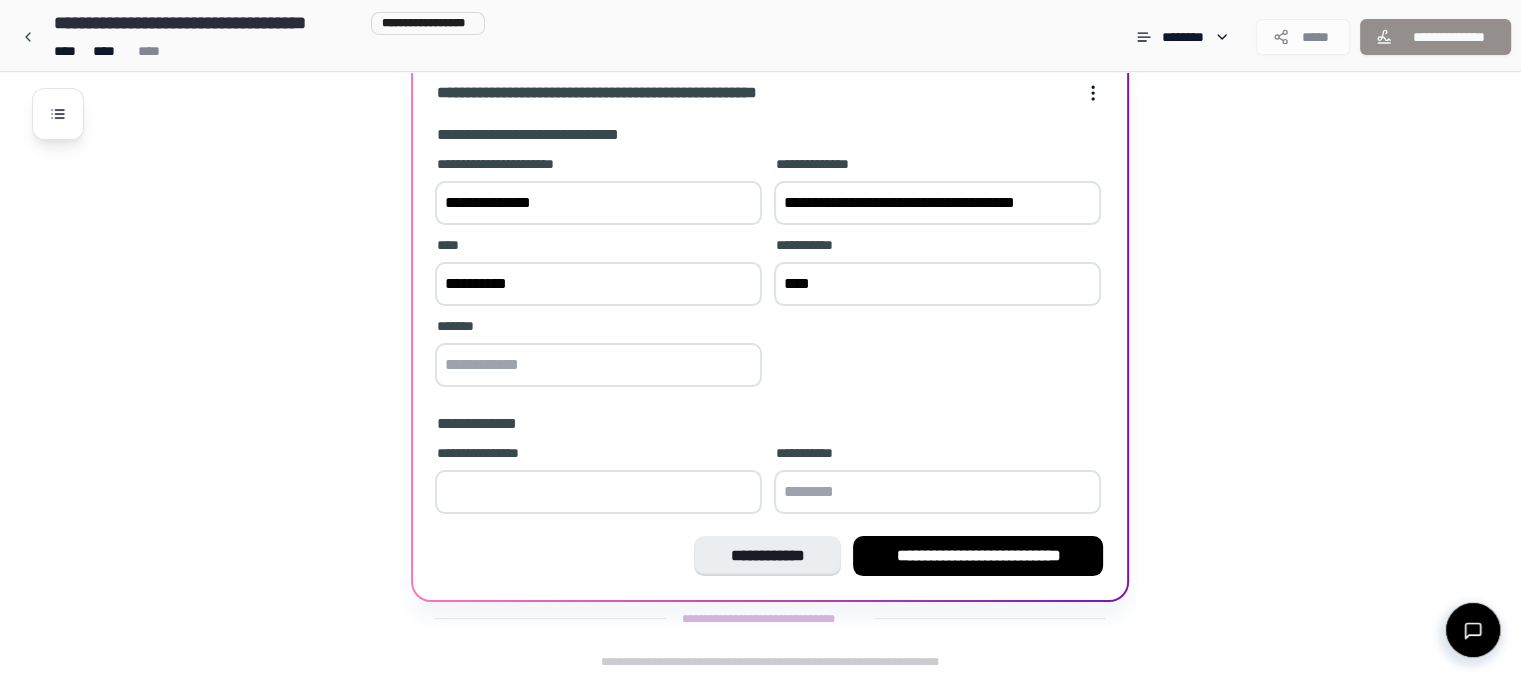 click on "**********" at bounding box center (978, 556) 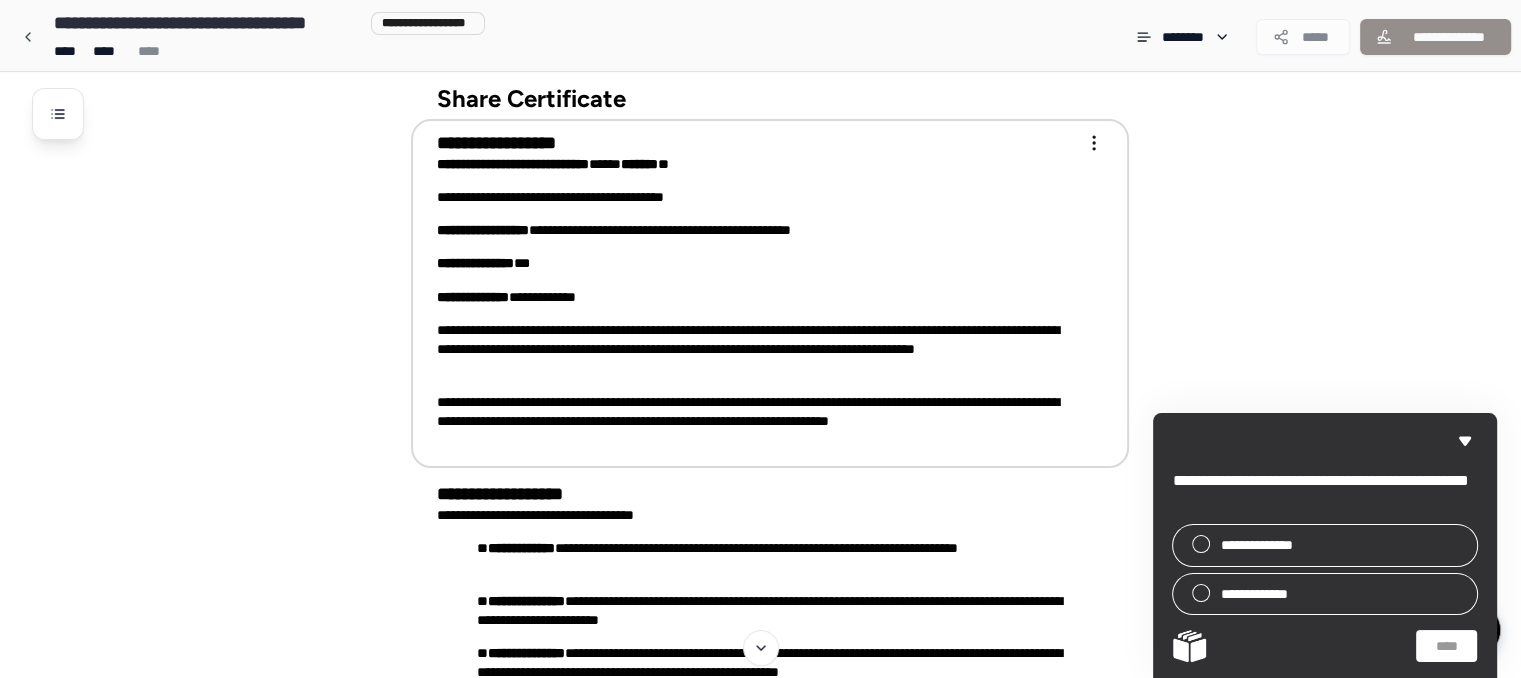 scroll, scrollTop: 0, scrollLeft: 0, axis: both 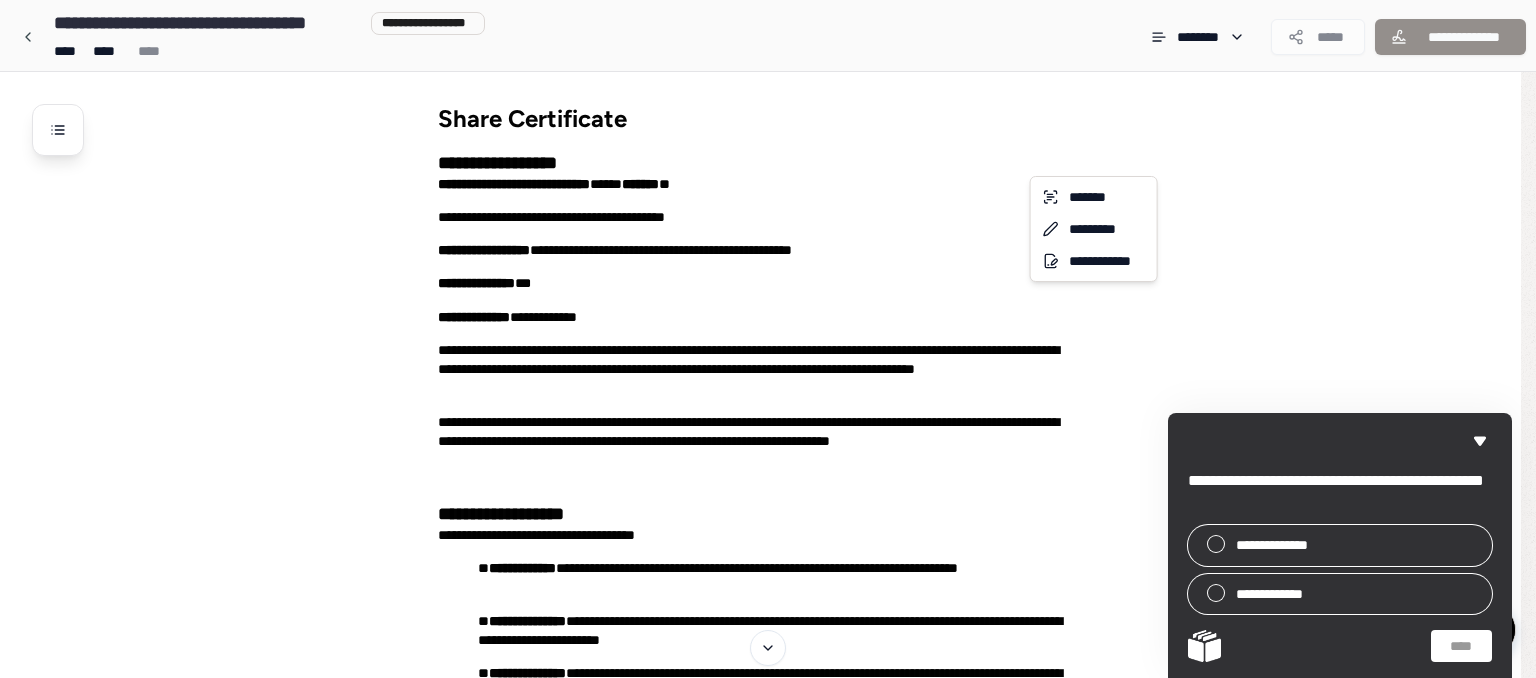 click on "**********" at bounding box center [768, 599] 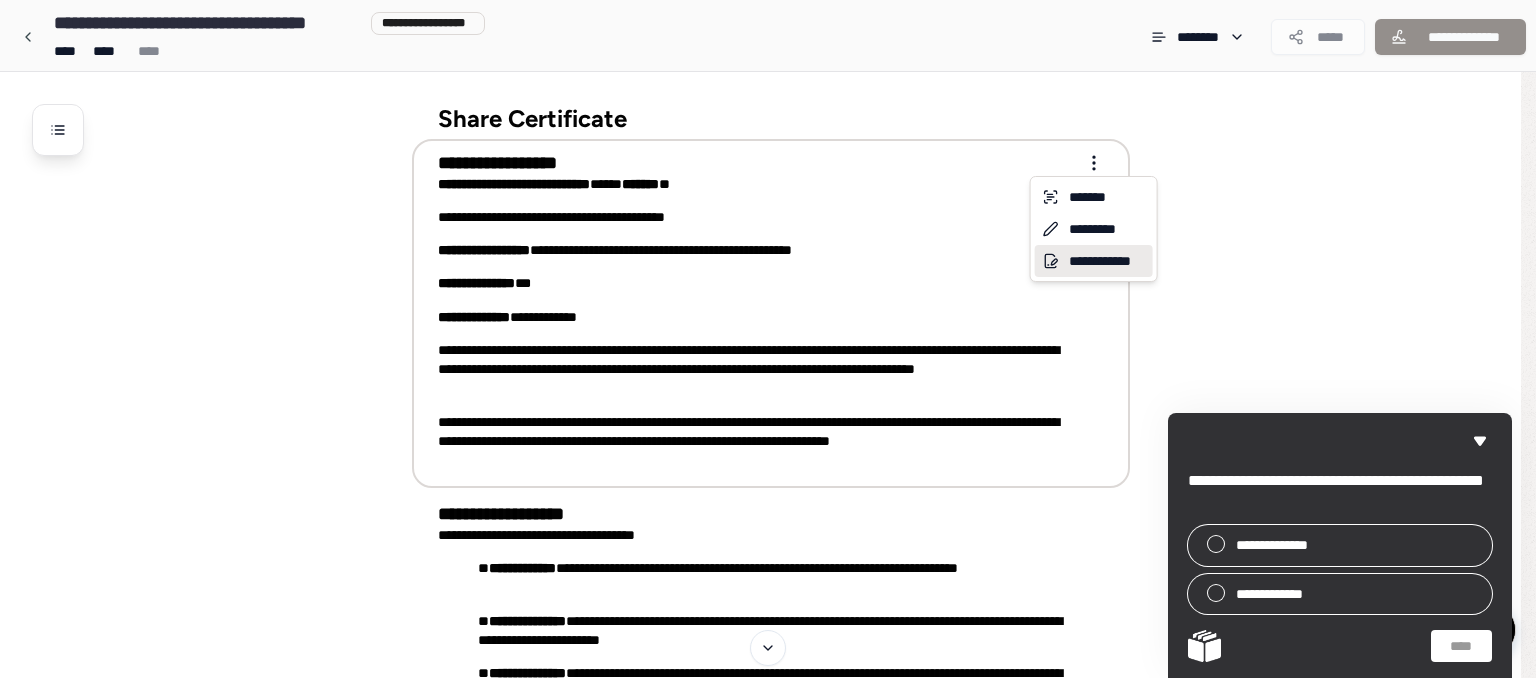 click on "**********" at bounding box center (1094, 261) 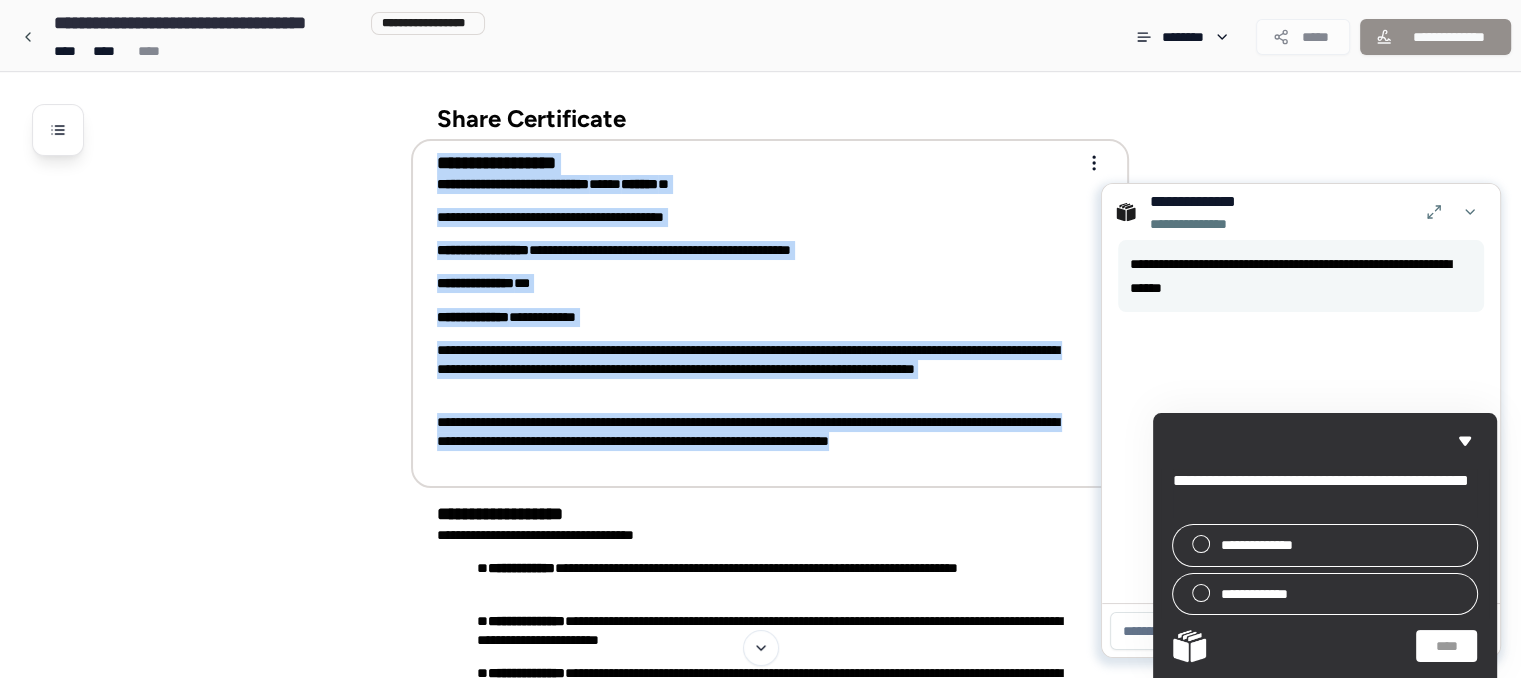 drag, startPoint x: 552, startPoint y: 456, endPoint x: 580, endPoint y: 459, distance: 28.160255 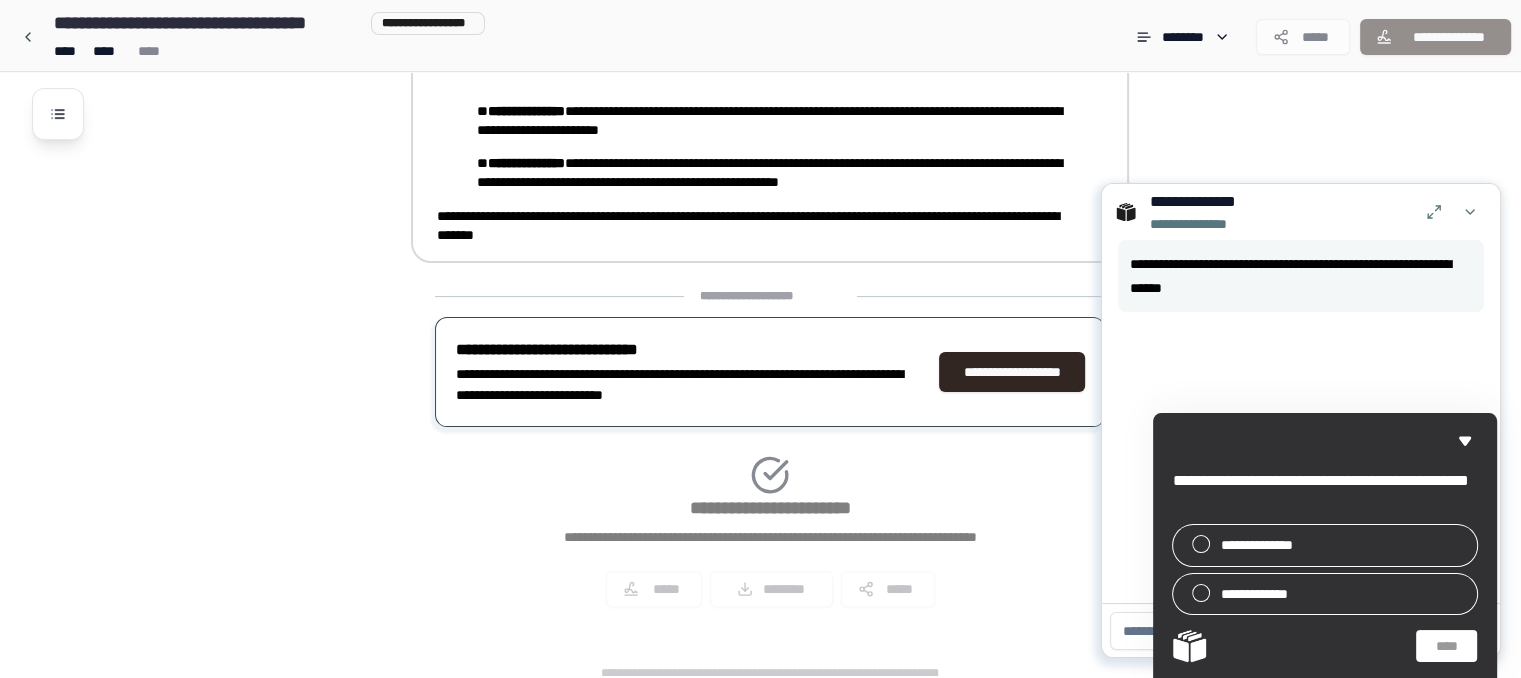 scroll, scrollTop: 520, scrollLeft: 0, axis: vertical 